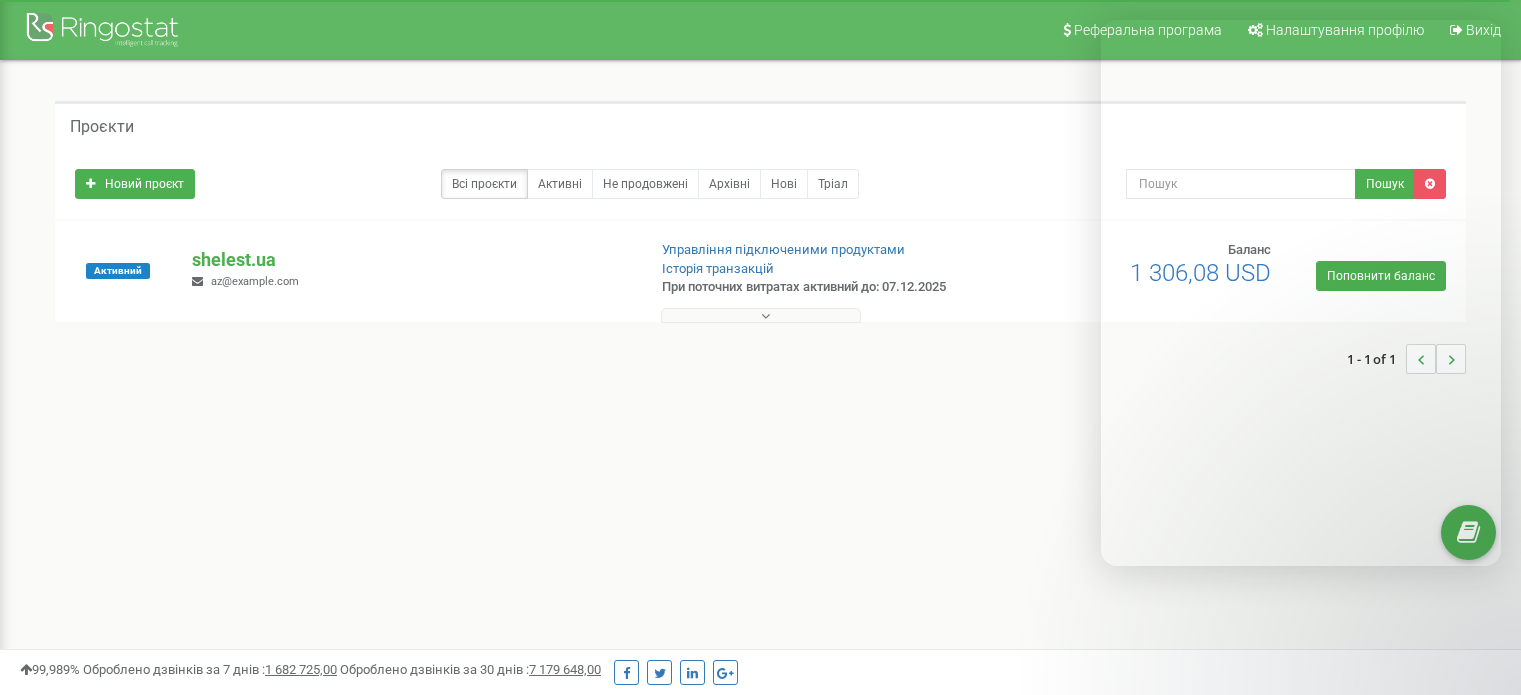 scroll, scrollTop: 0, scrollLeft: 0, axis: both 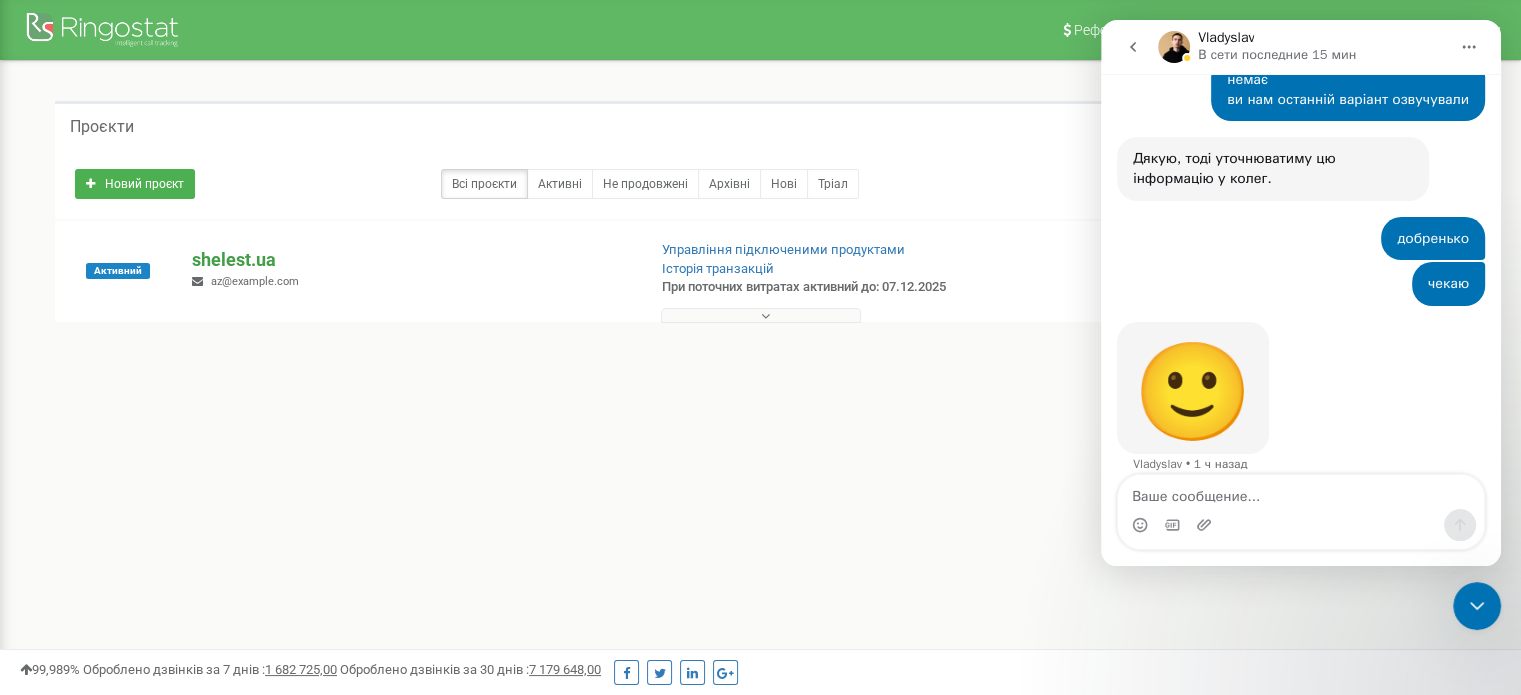 click on "shelest.ua" at bounding box center (410, 260) 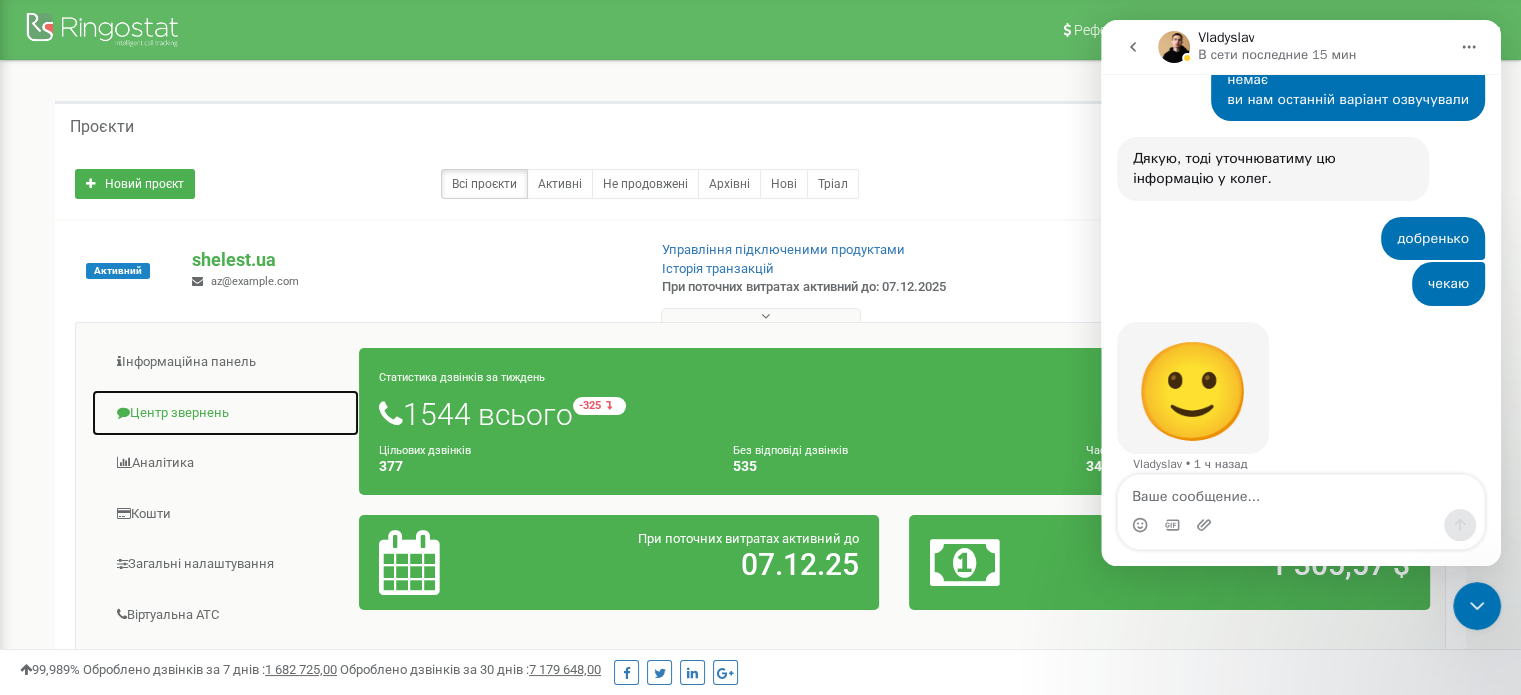 click on "Центр звернень" at bounding box center (225, 413) 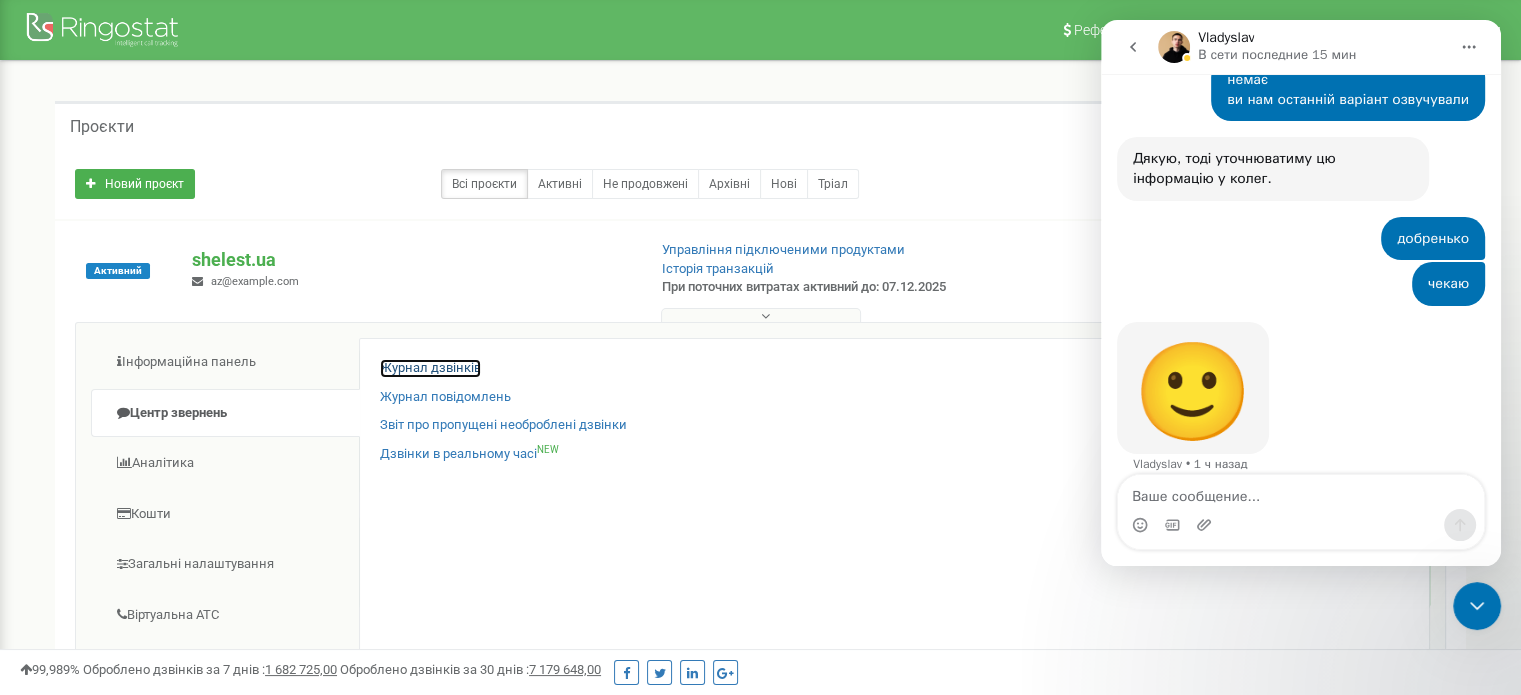 click on "Журнал дзвінків" at bounding box center (430, 368) 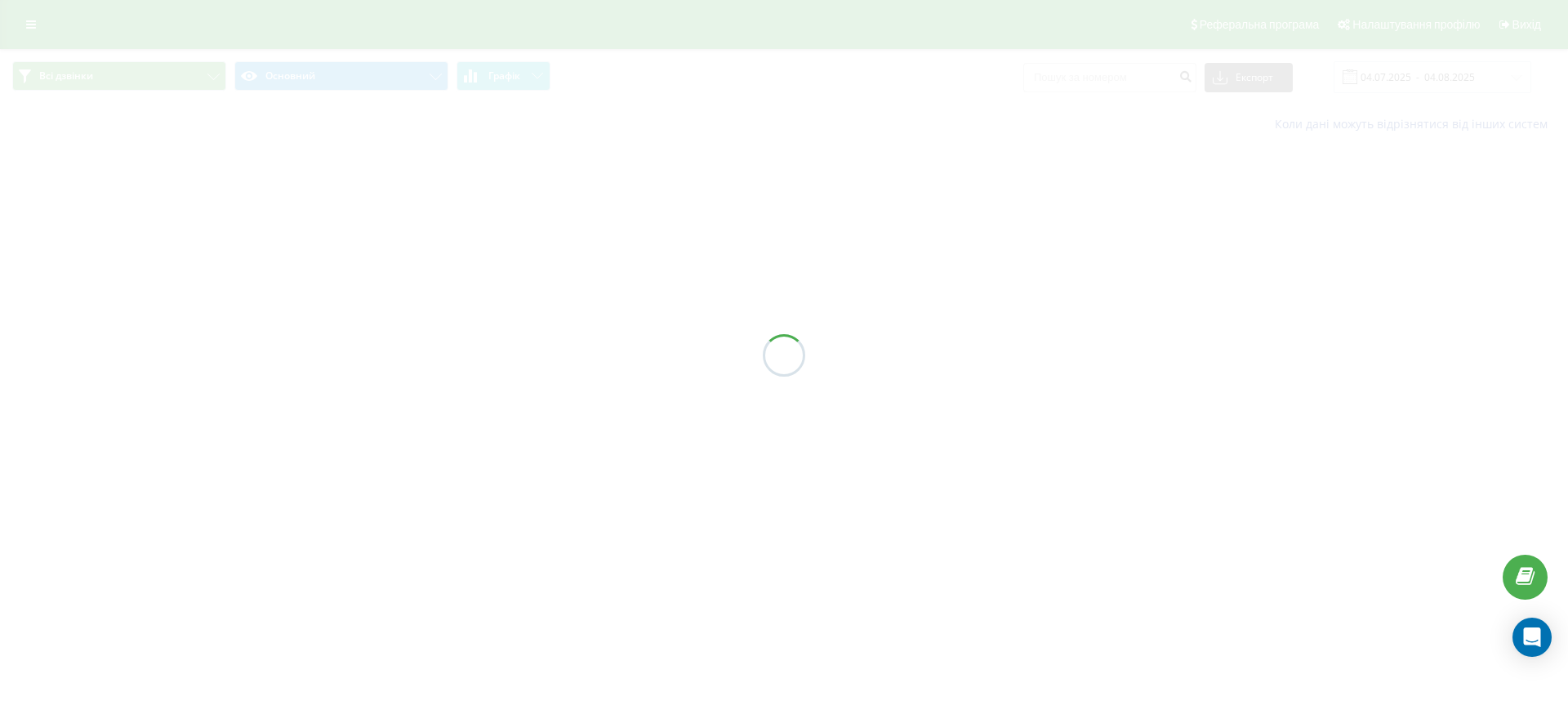 scroll, scrollTop: 0, scrollLeft: 0, axis: both 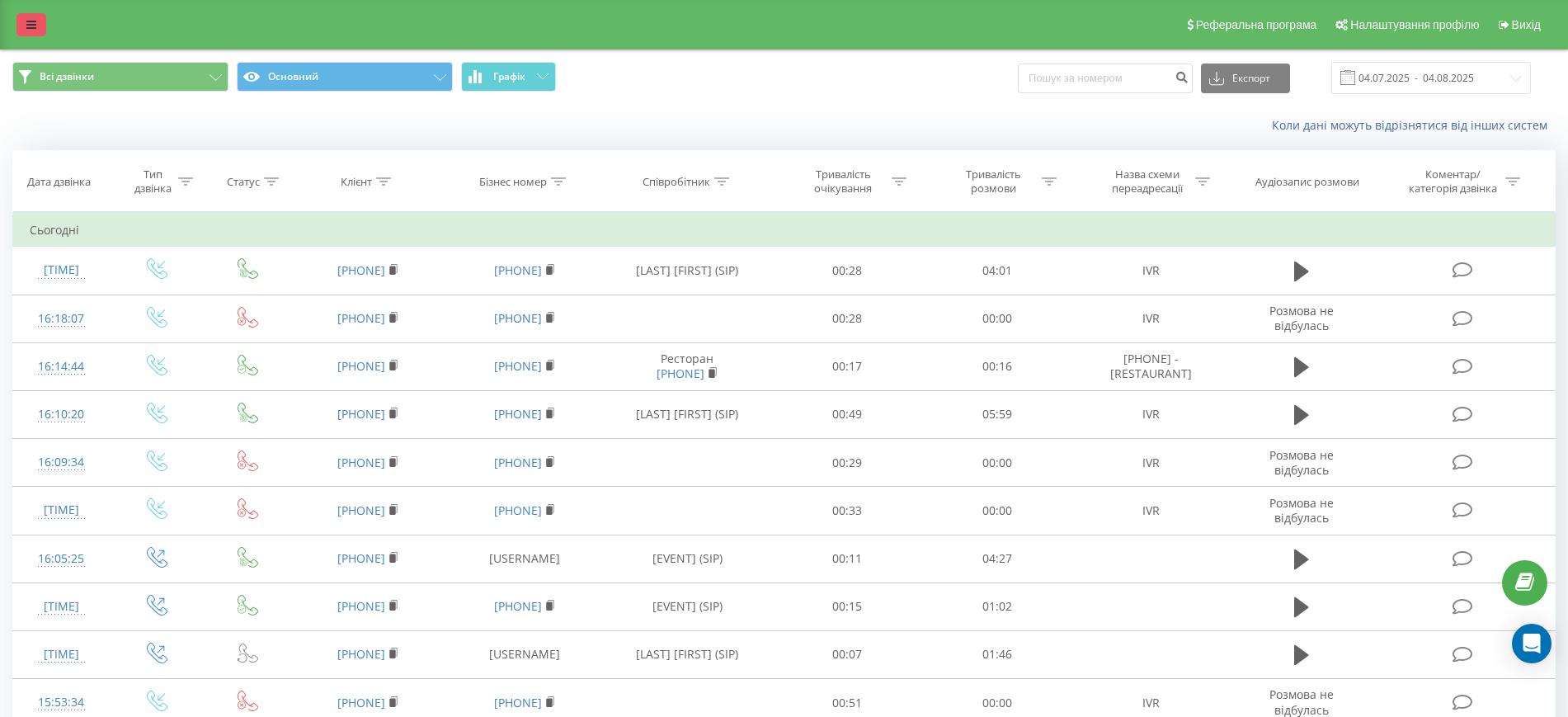 click at bounding box center [31, 25] 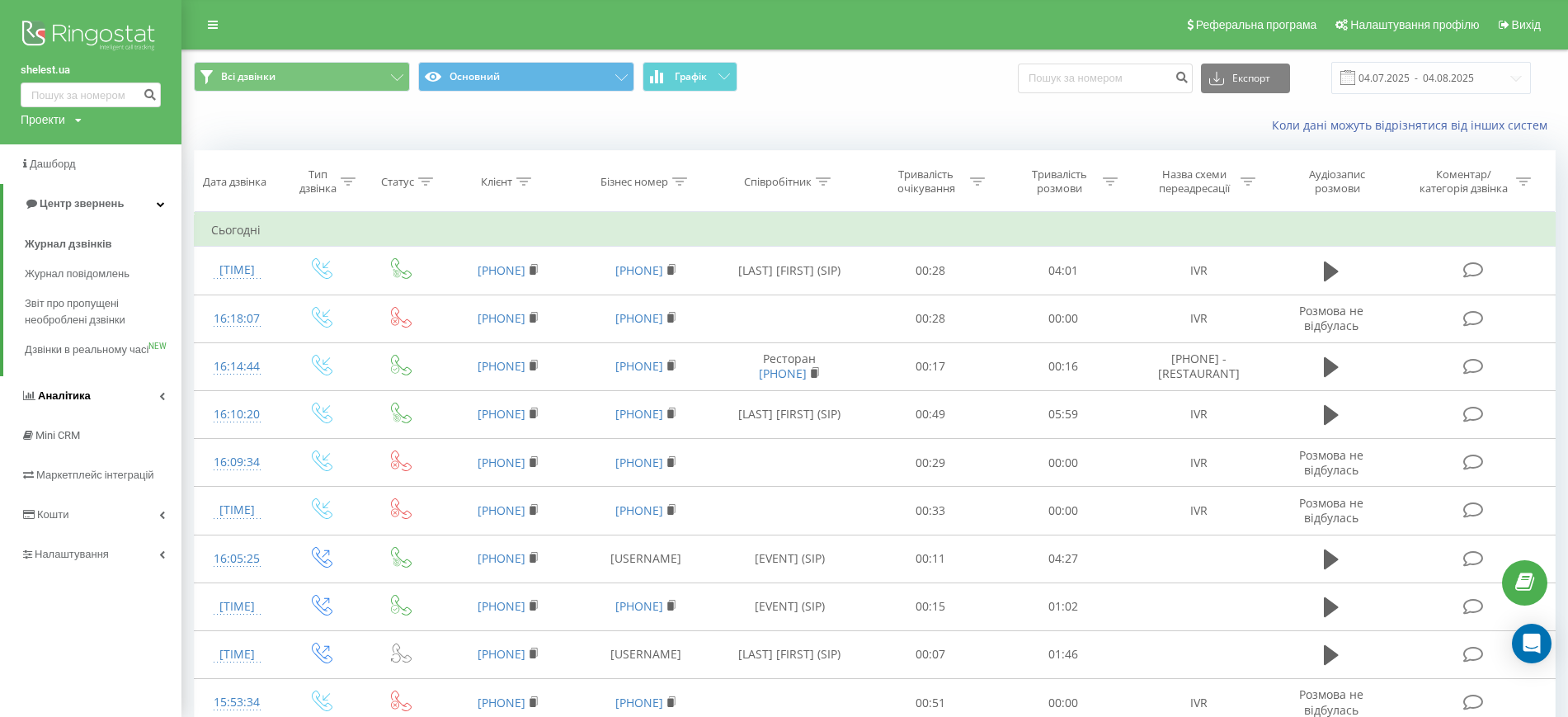 click on "Аналiтика" at bounding box center [91, 396] 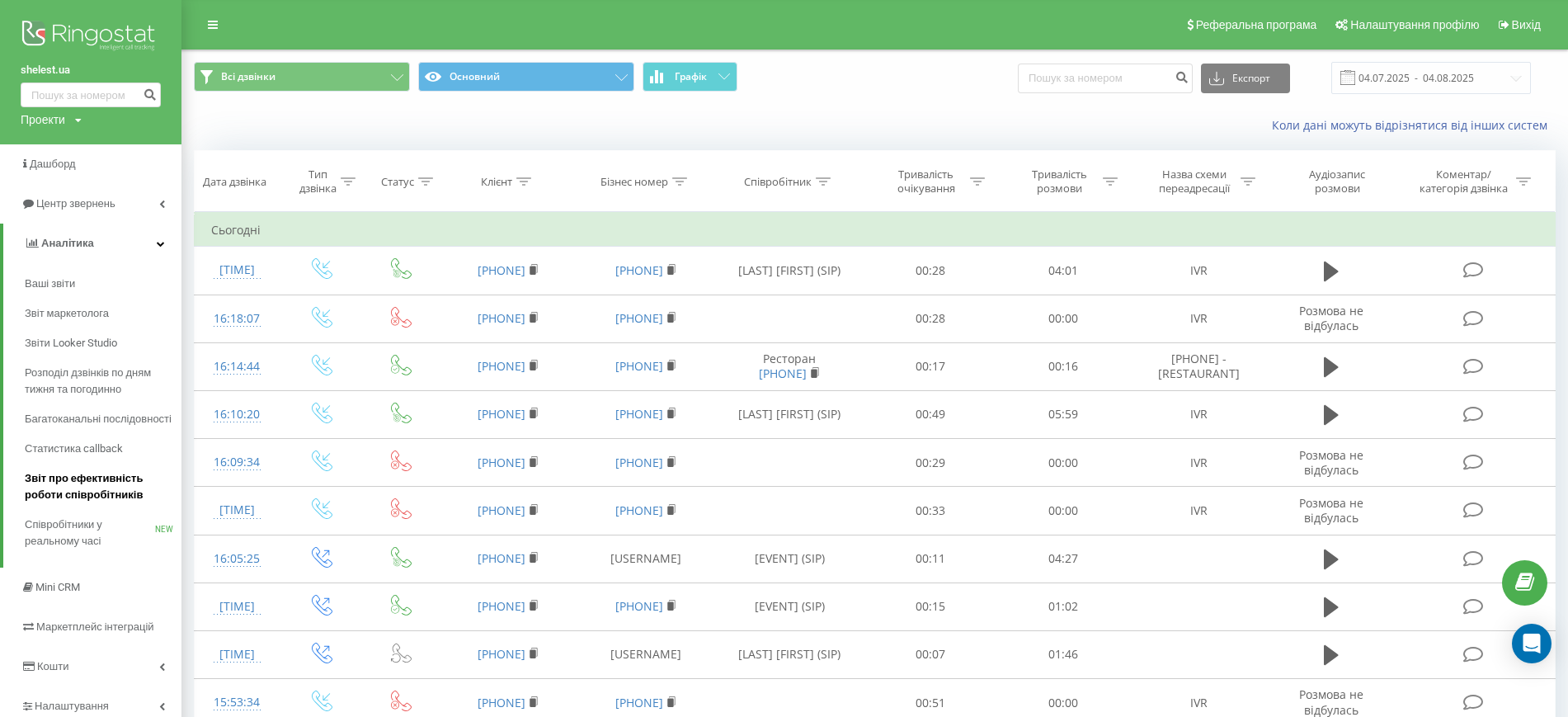 click on "Звіт про ефективність роботи співробітників" at bounding box center [99, 487] 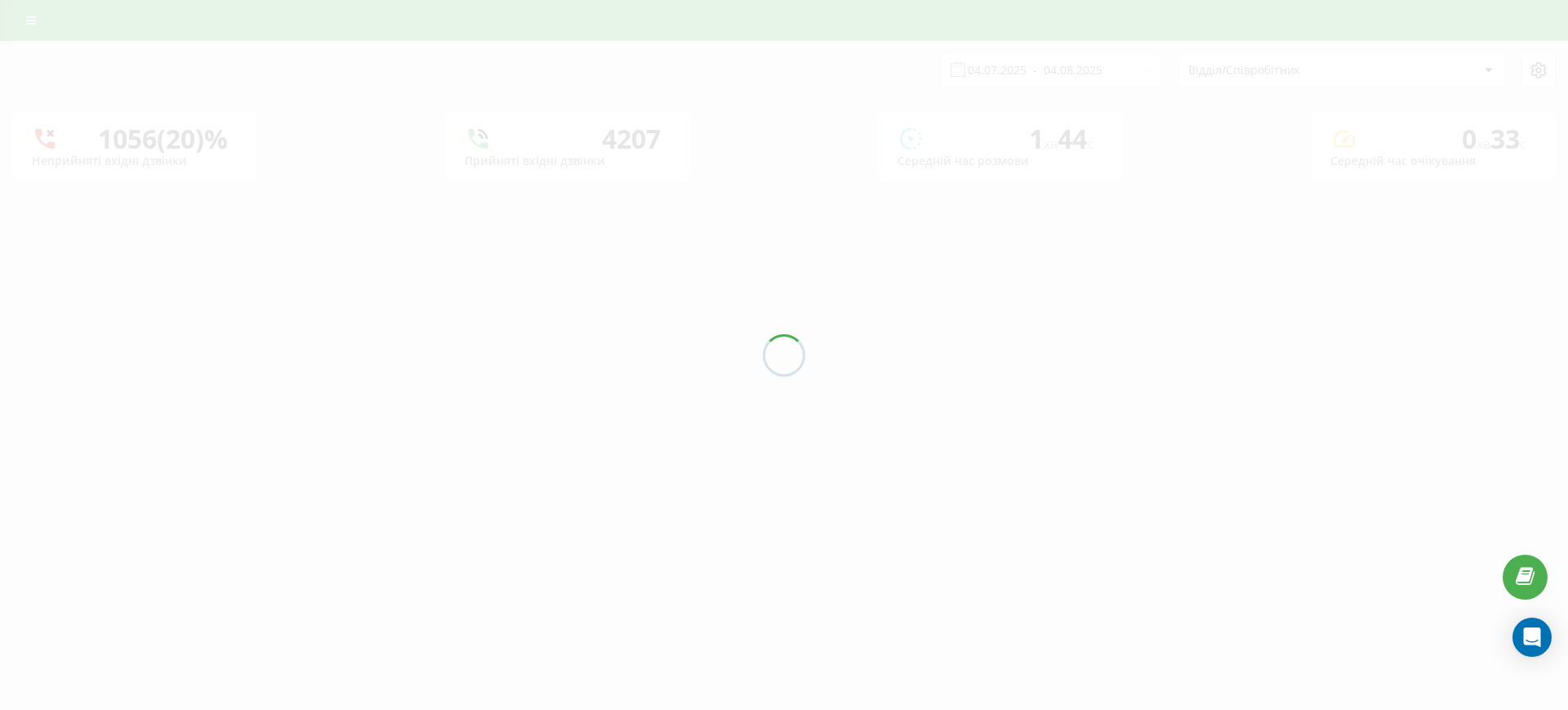 scroll, scrollTop: 0, scrollLeft: 0, axis: both 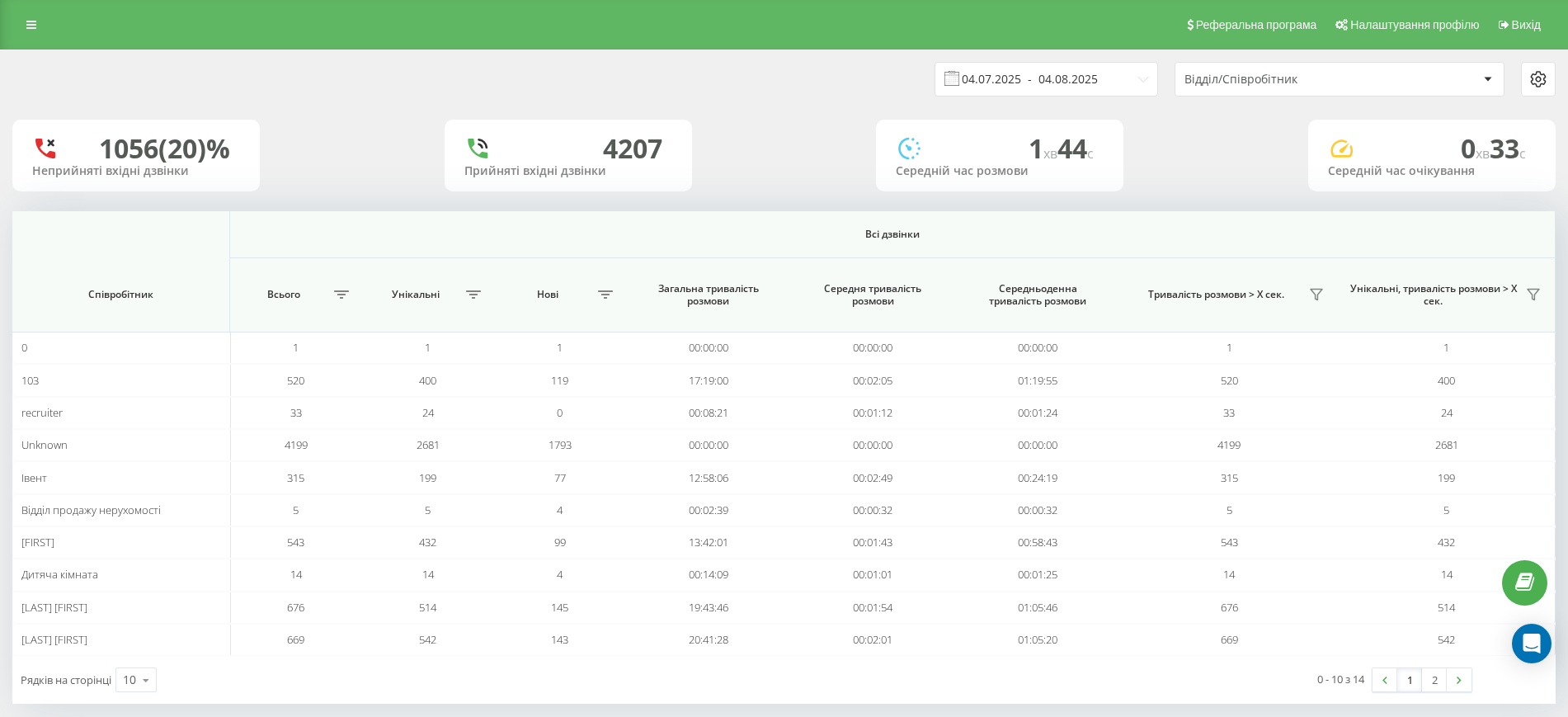 click on "04.07.2025  -  04.08.2025" at bounding box center [1046, 79] 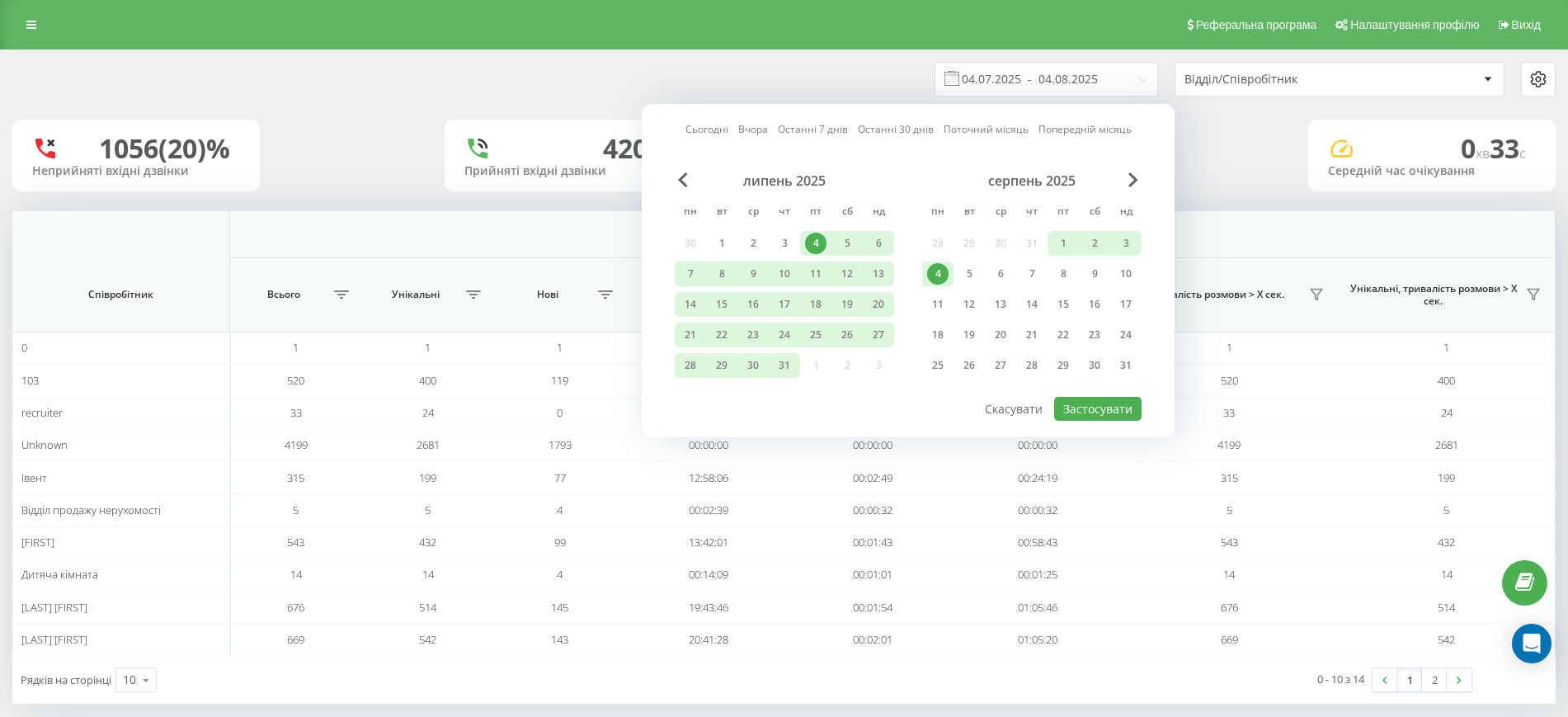 click on "4" at bounding box center [938, 274] 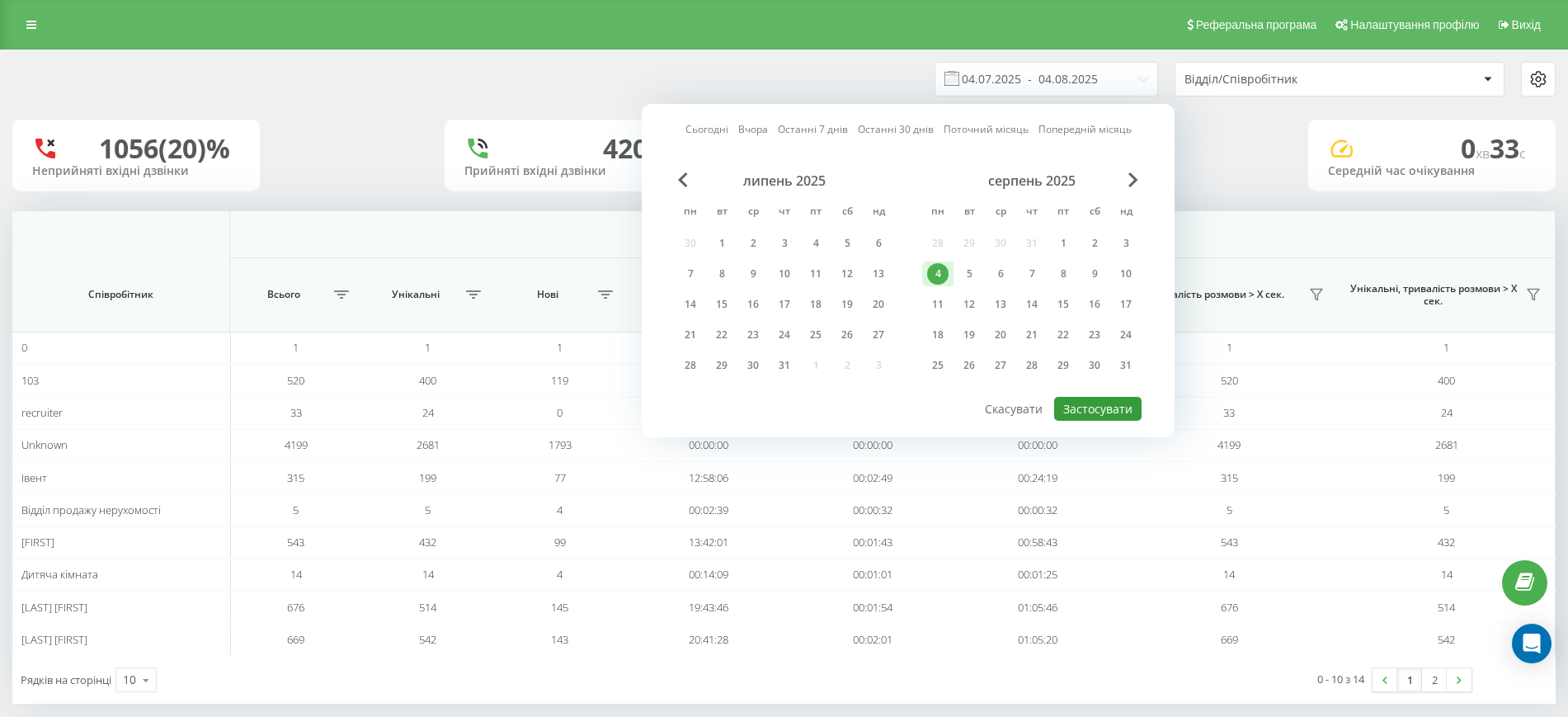 click on "Застосувати" at bounding box center (1098, 408) 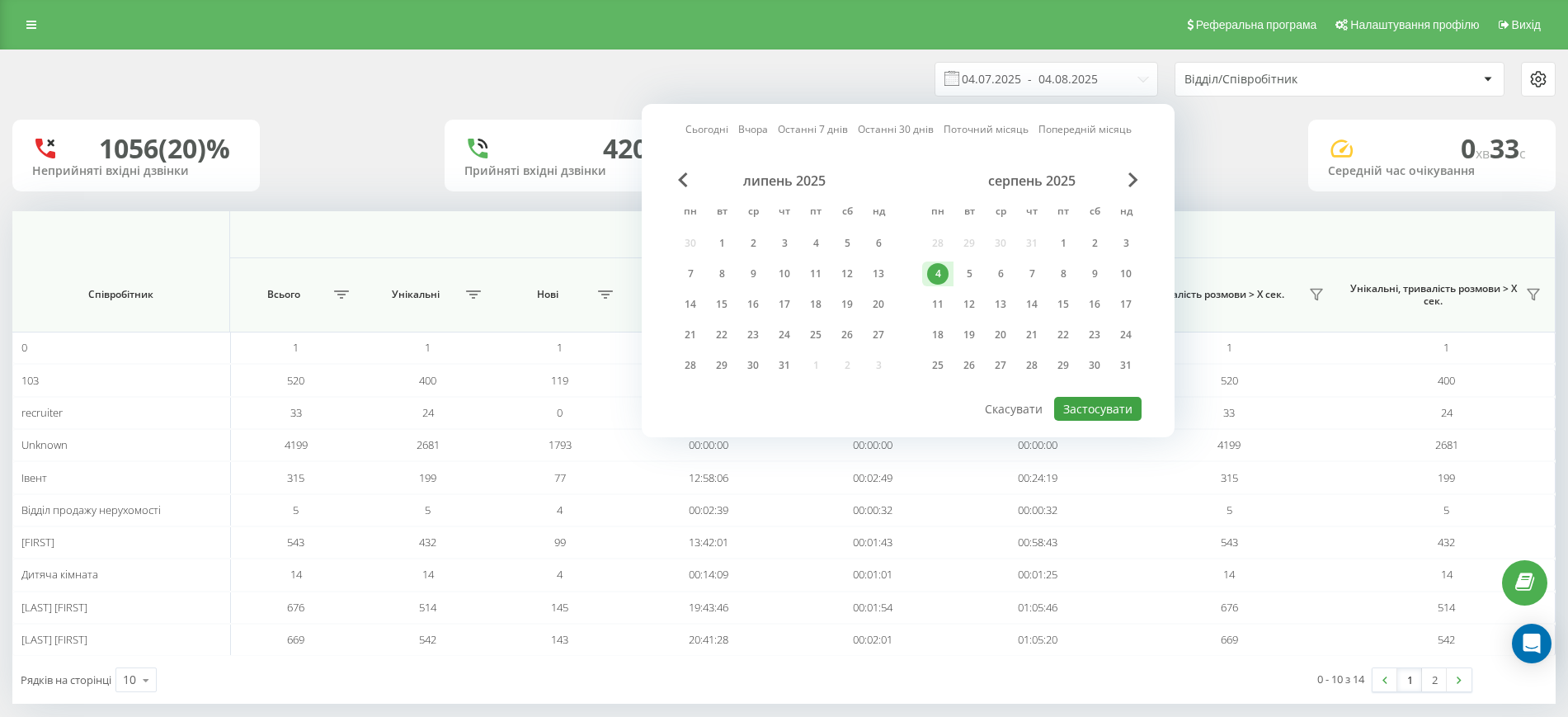 type on "04.08.2025  -  04.08.2025" 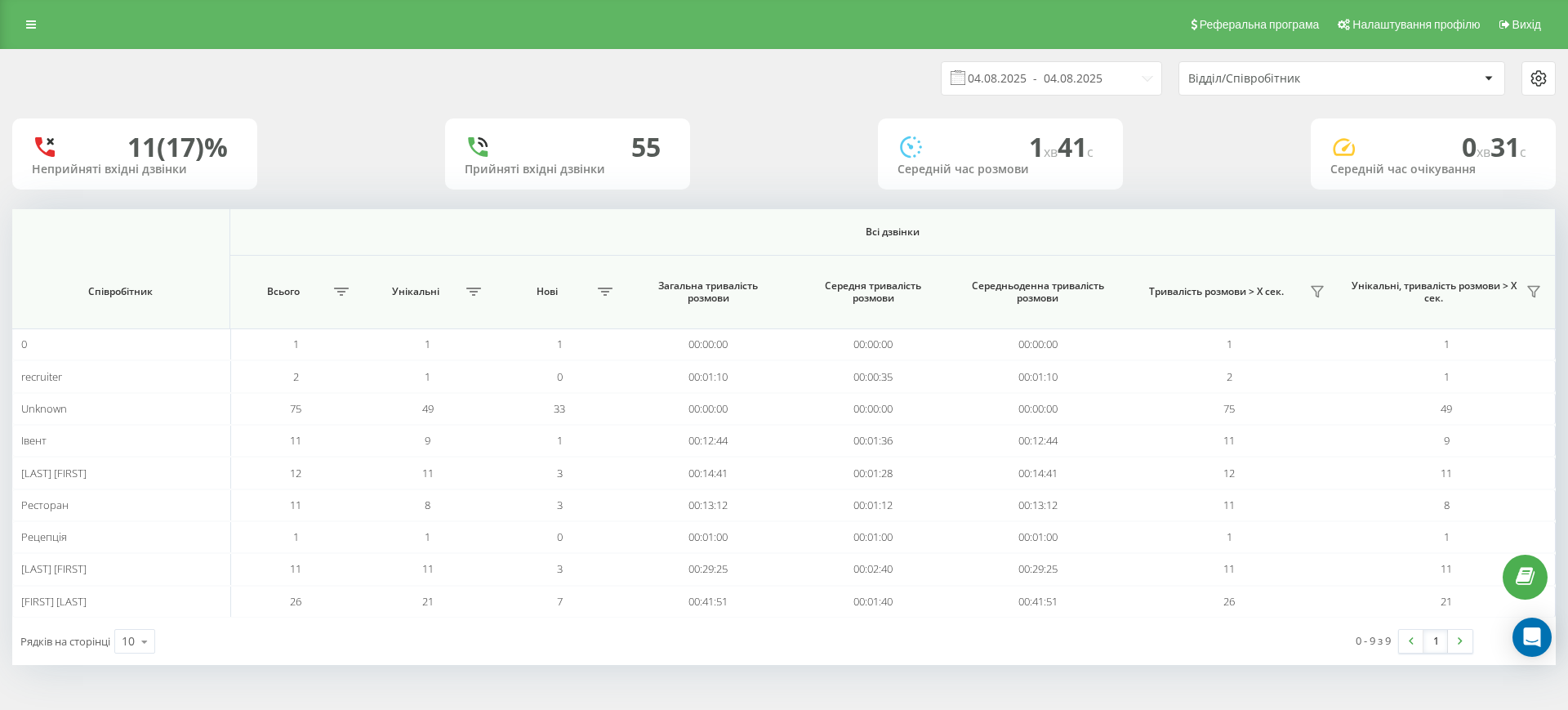 click on "Відділ/Співробітник" at bounding box center (1285, 78) 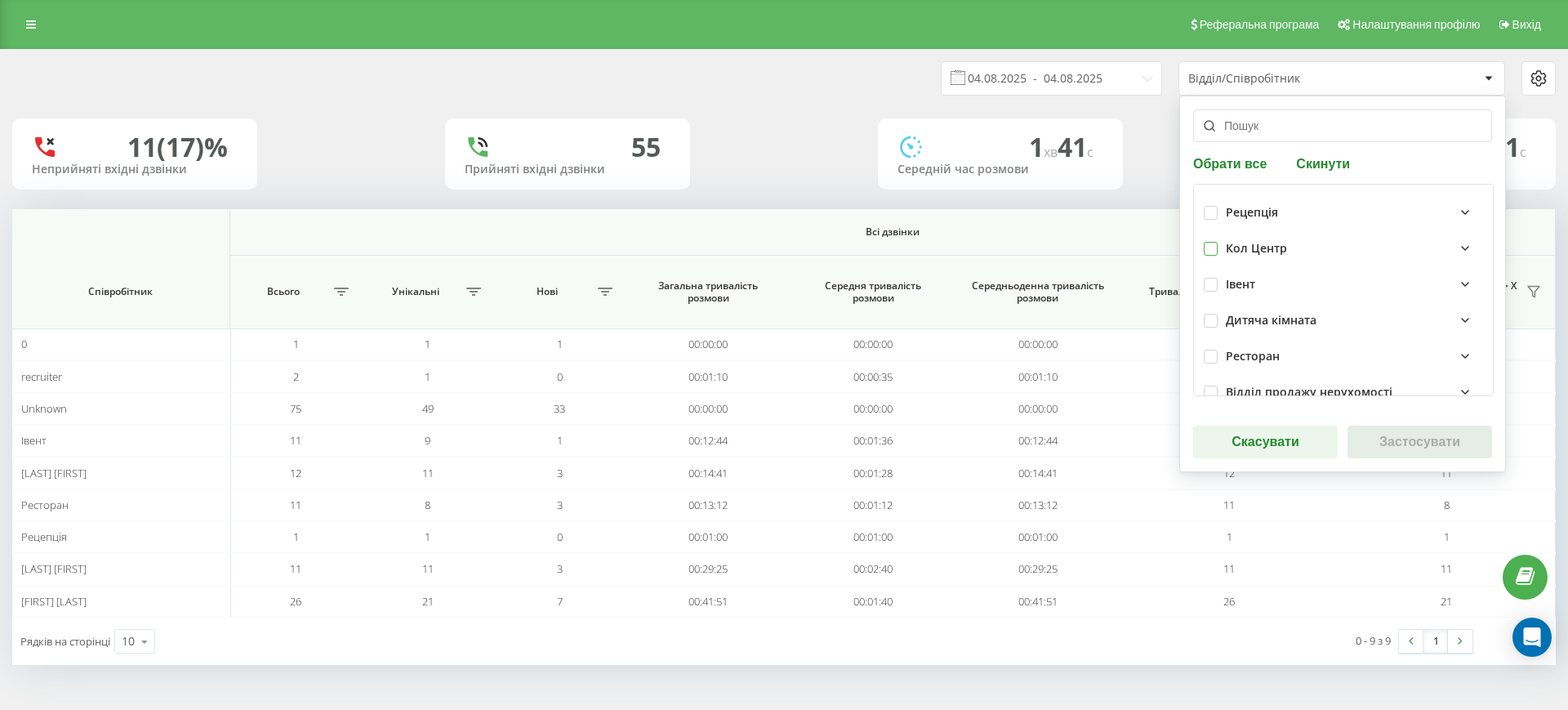 click at bounding box center (1210, 242) 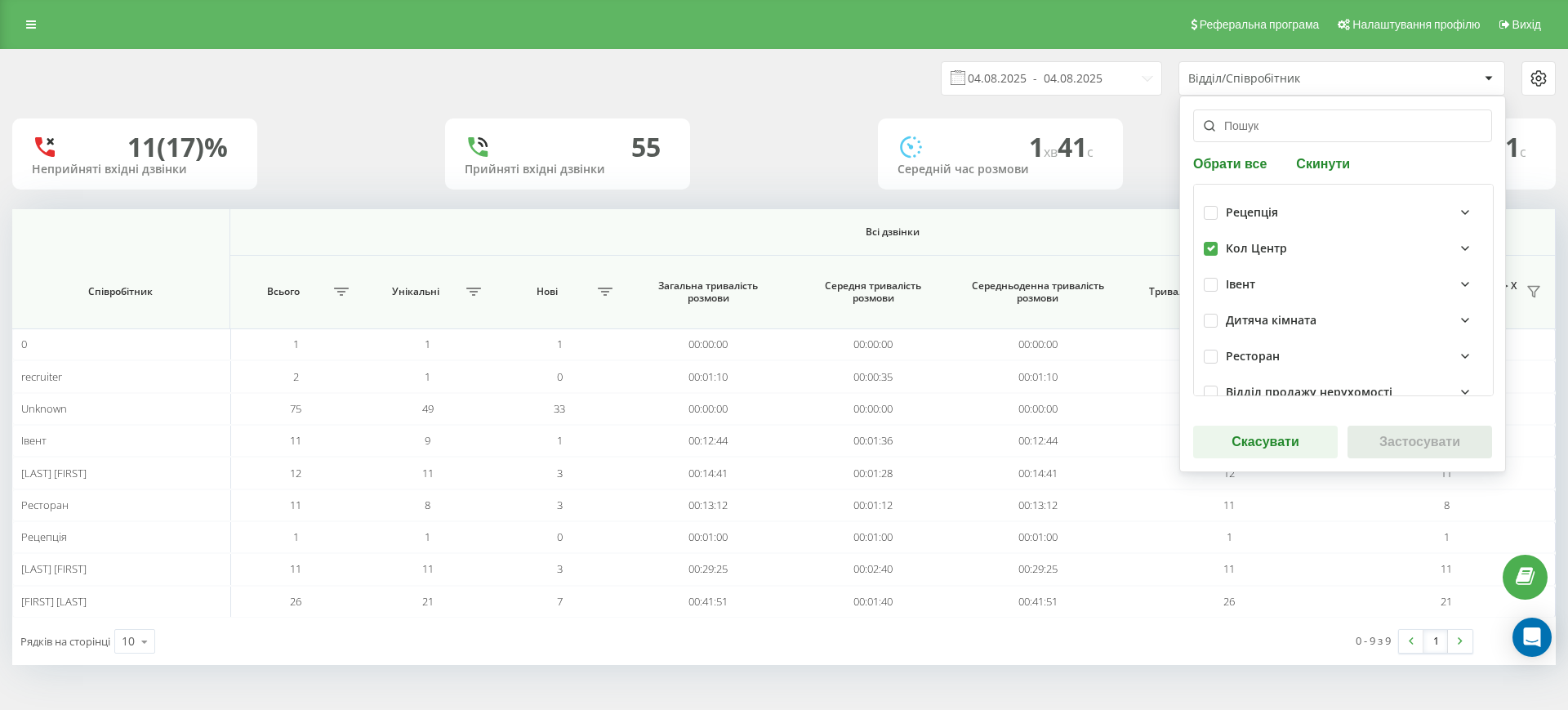 checkbox on "true" 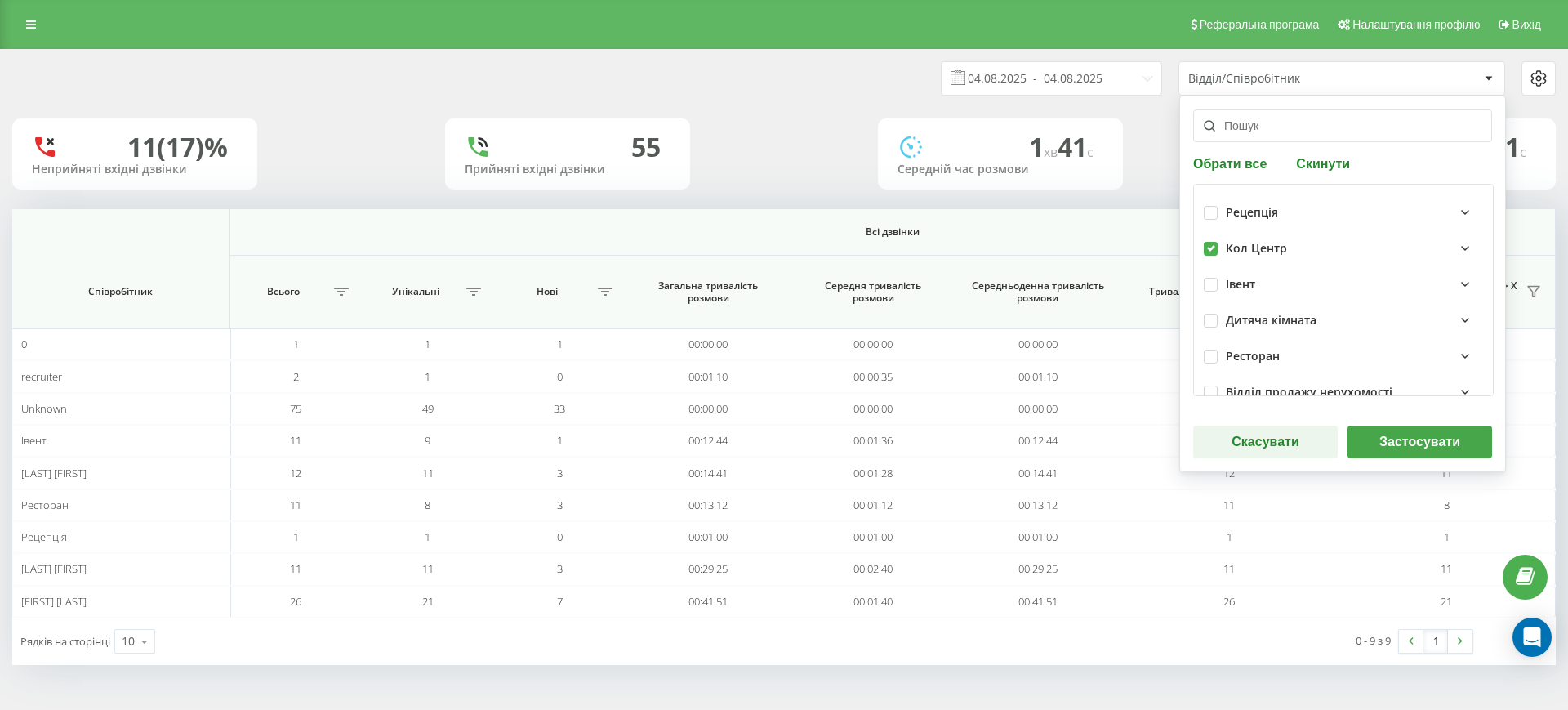 click on "Застосувати" at bounding box center (1419, 442) 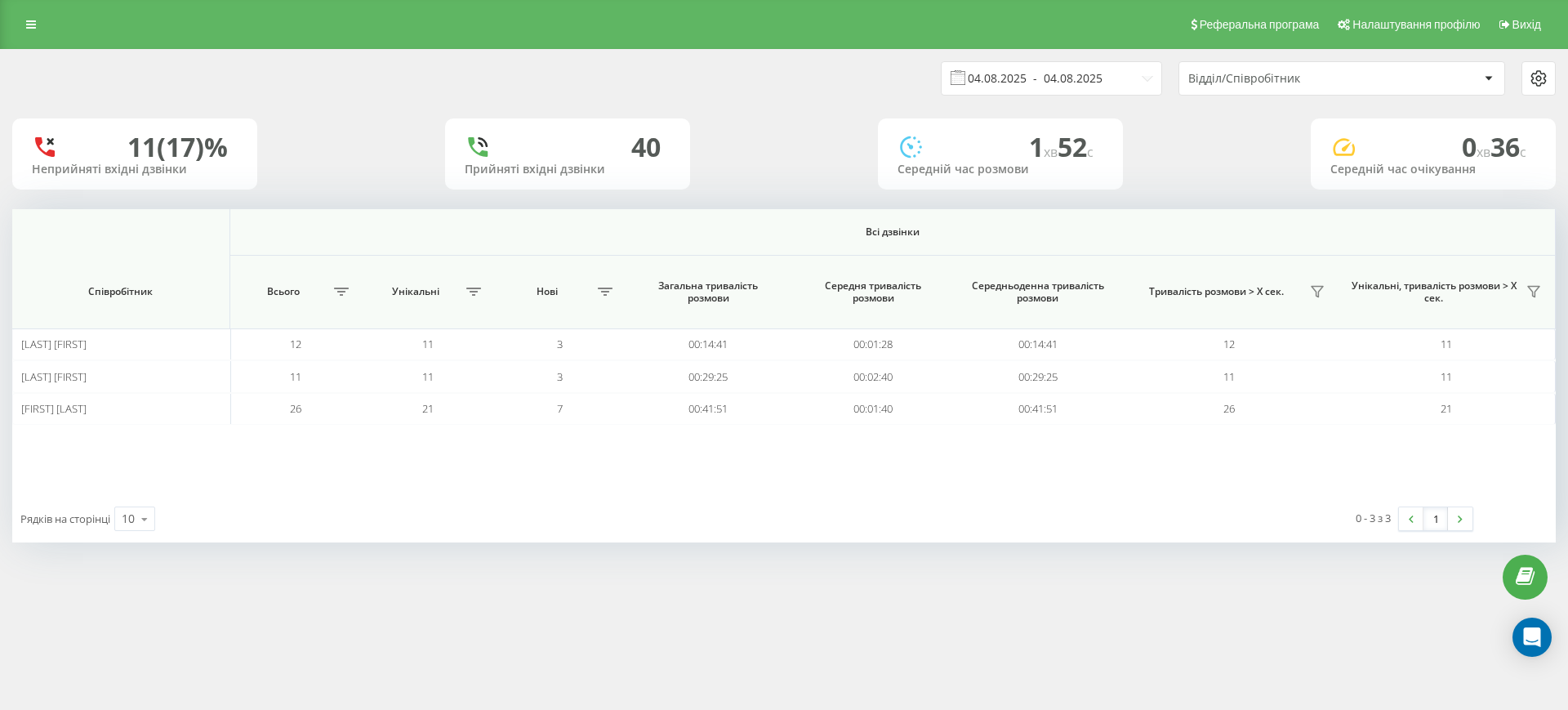 click on "04.08.2025  -  04.08.2025" at bounding box center [1051, 78] 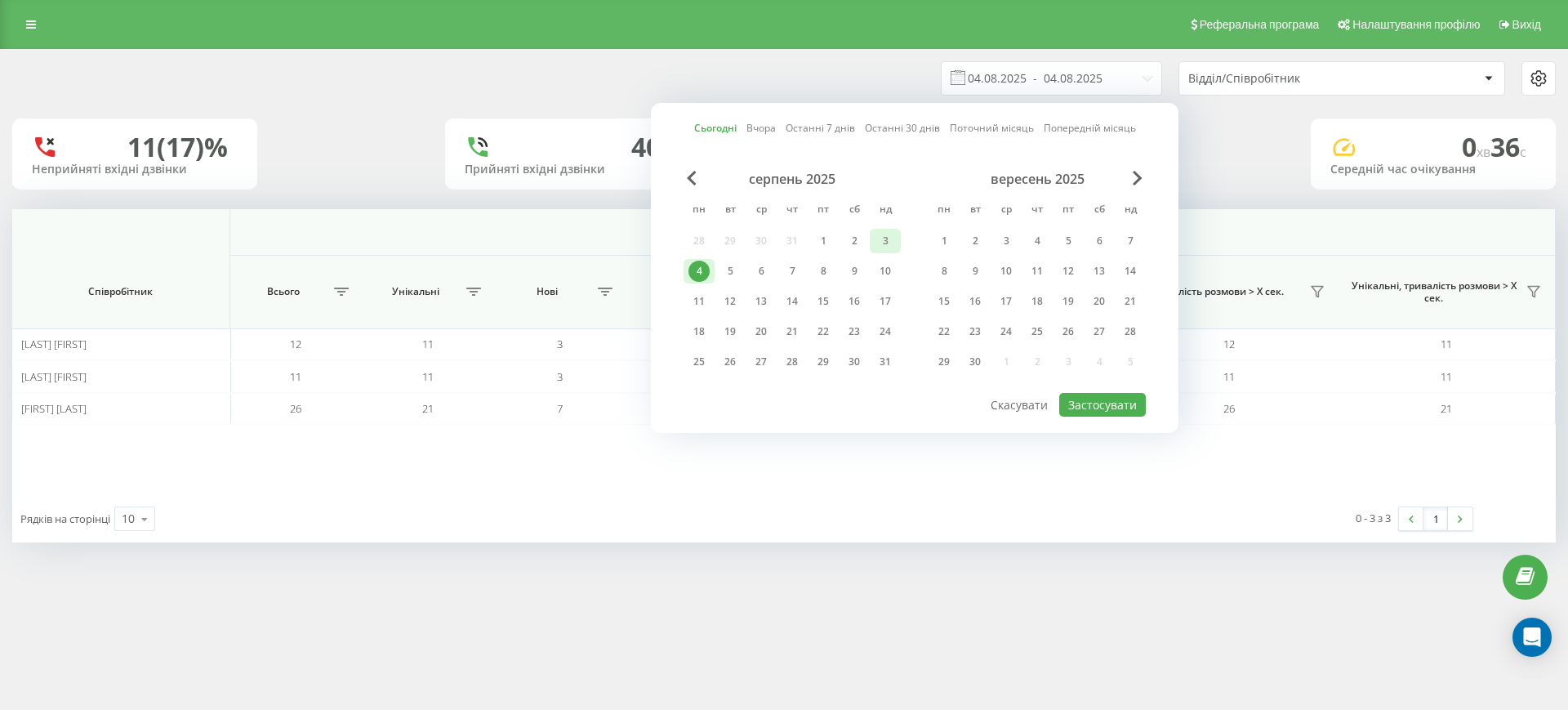 click on "3" at bounding box center [885, 241] 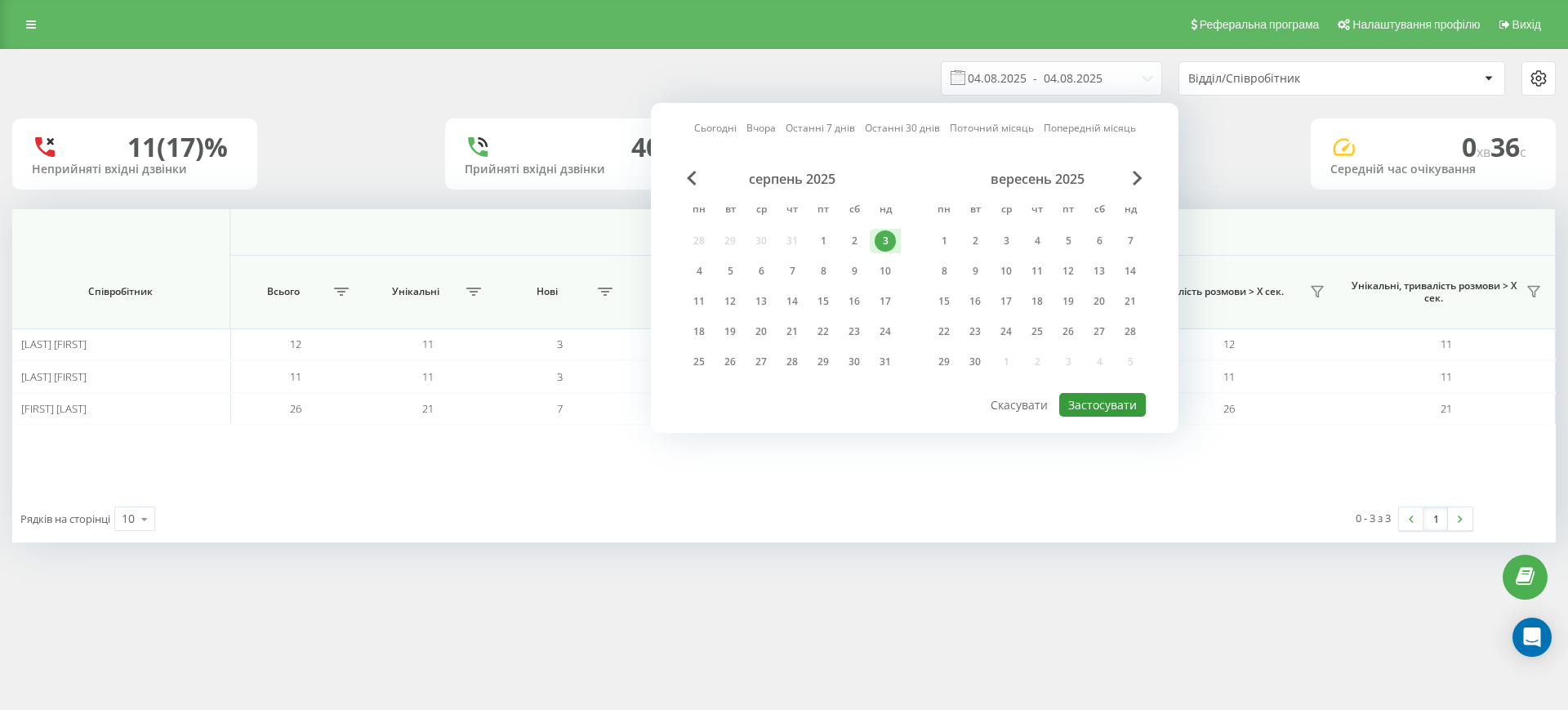 click on "Застосувати" at bounding box center (1102, 404) 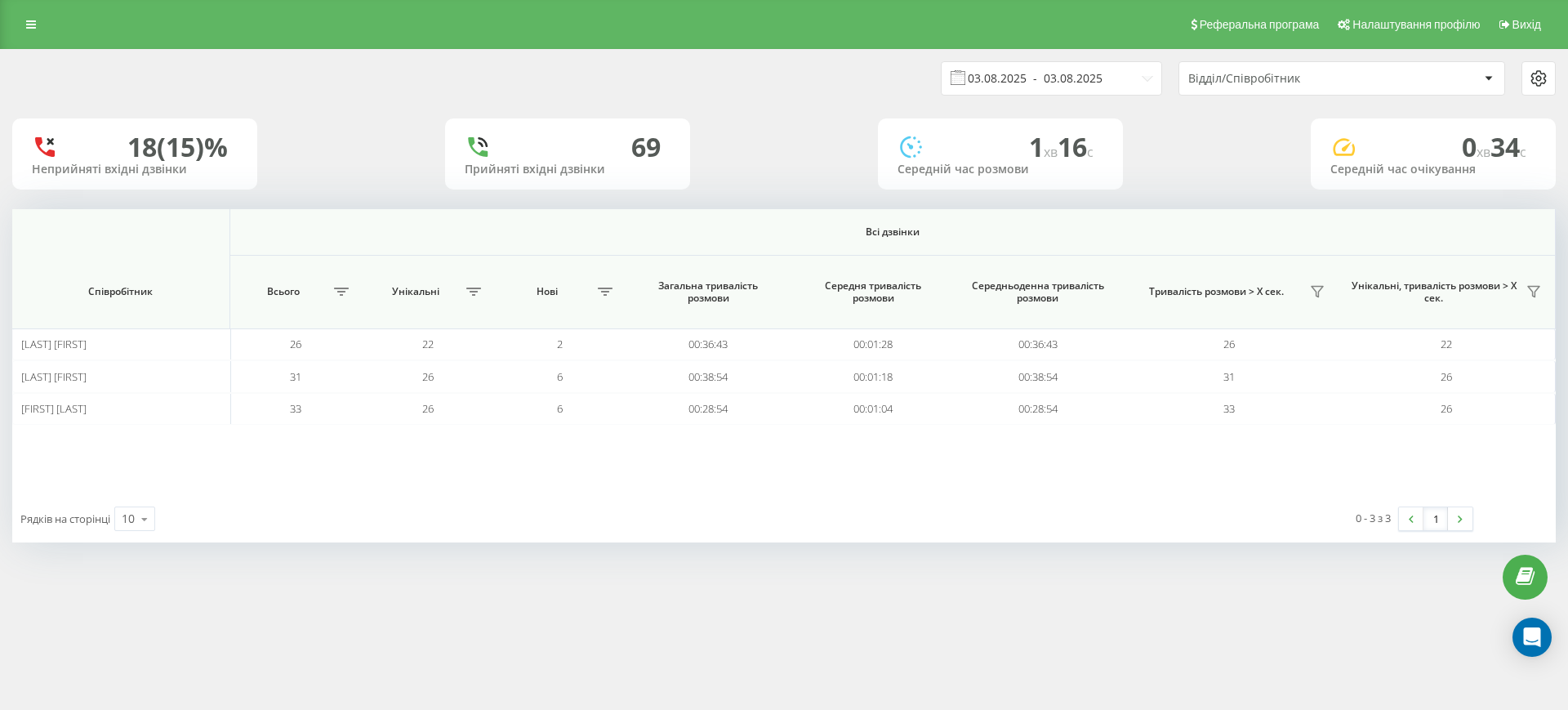 click on "03.08.2025  -  03.08.2025" at bounding box center (1051, 78) 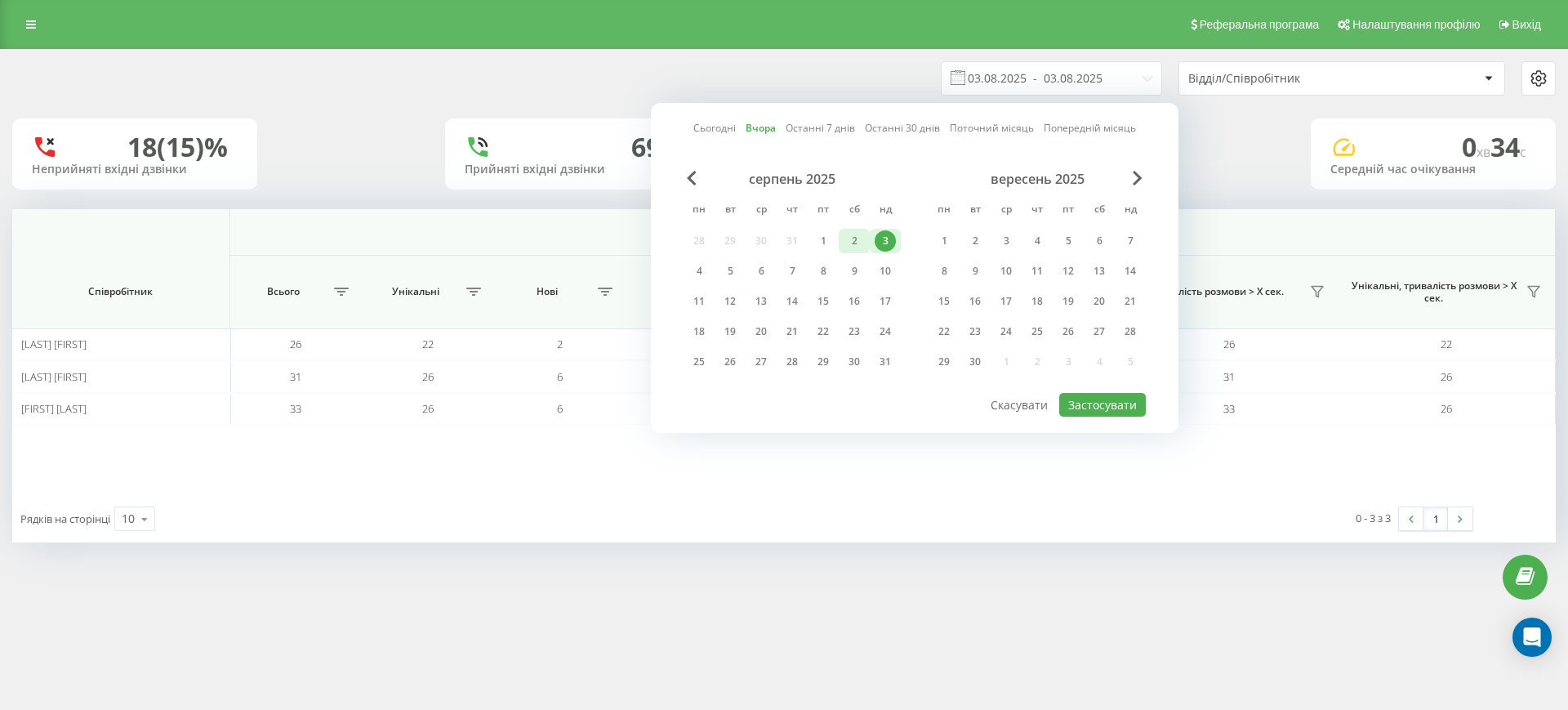 click on "2" at bounding box center [854, 241] 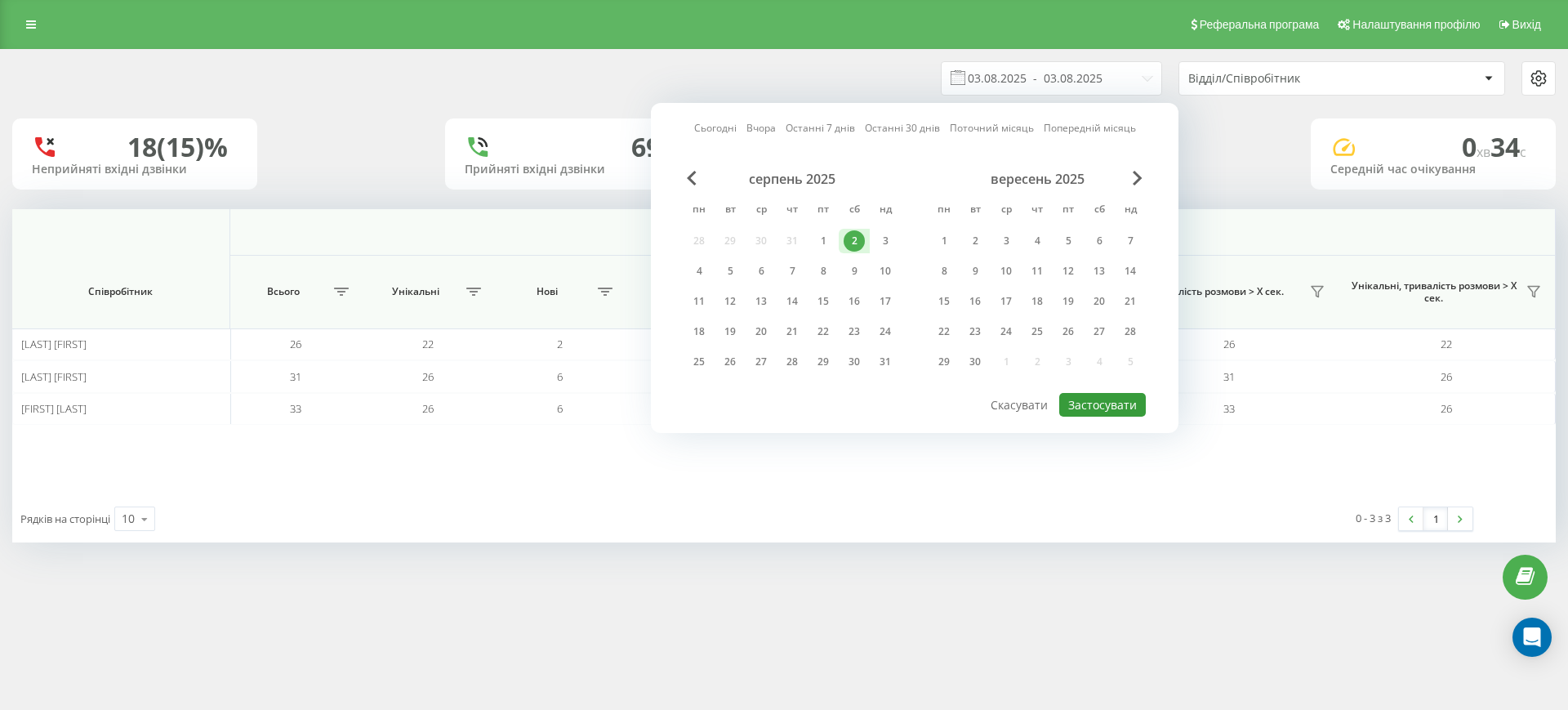 click on "Застосувати" at bounding box center [1102, 404] 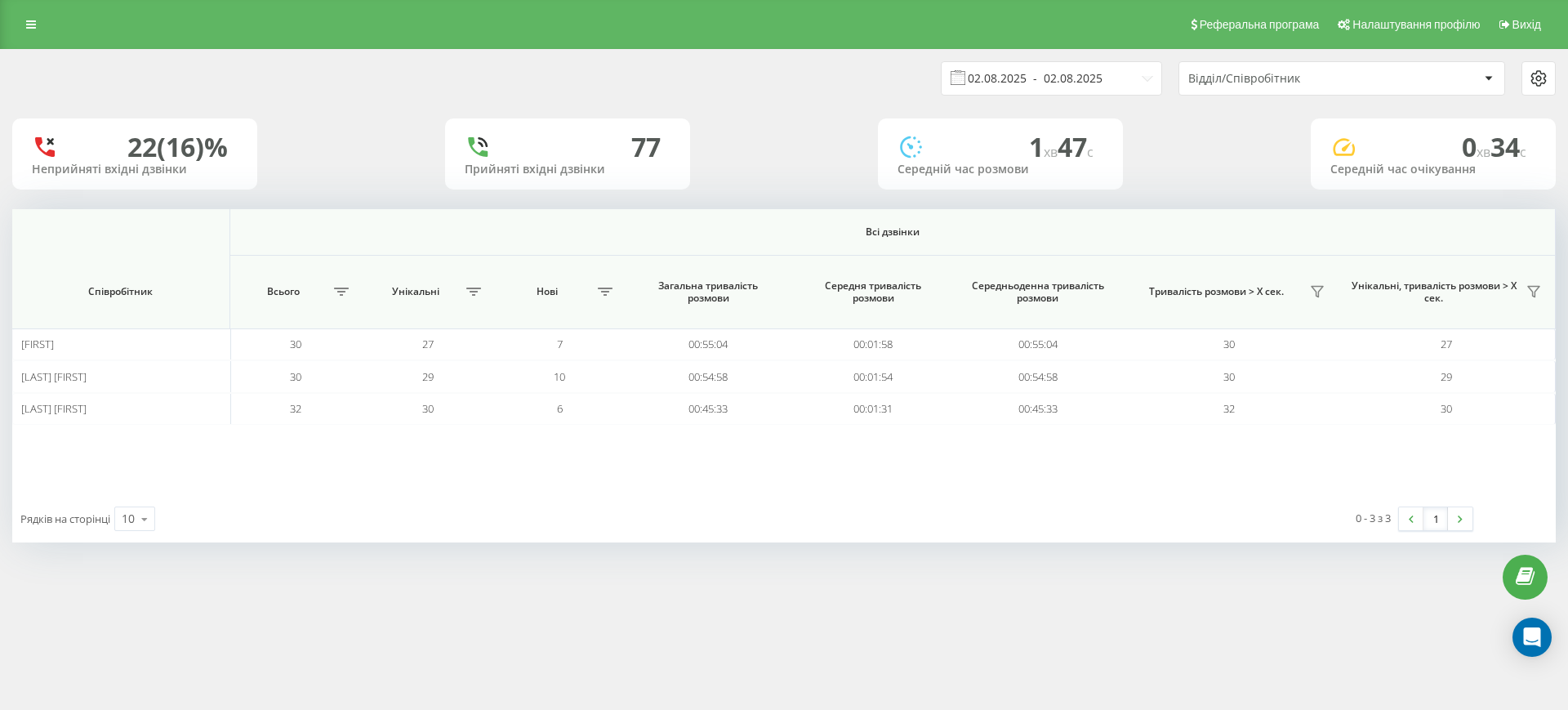 click on "02.08.2025  -  02.08.2025" at bounding box center [1051, 78] 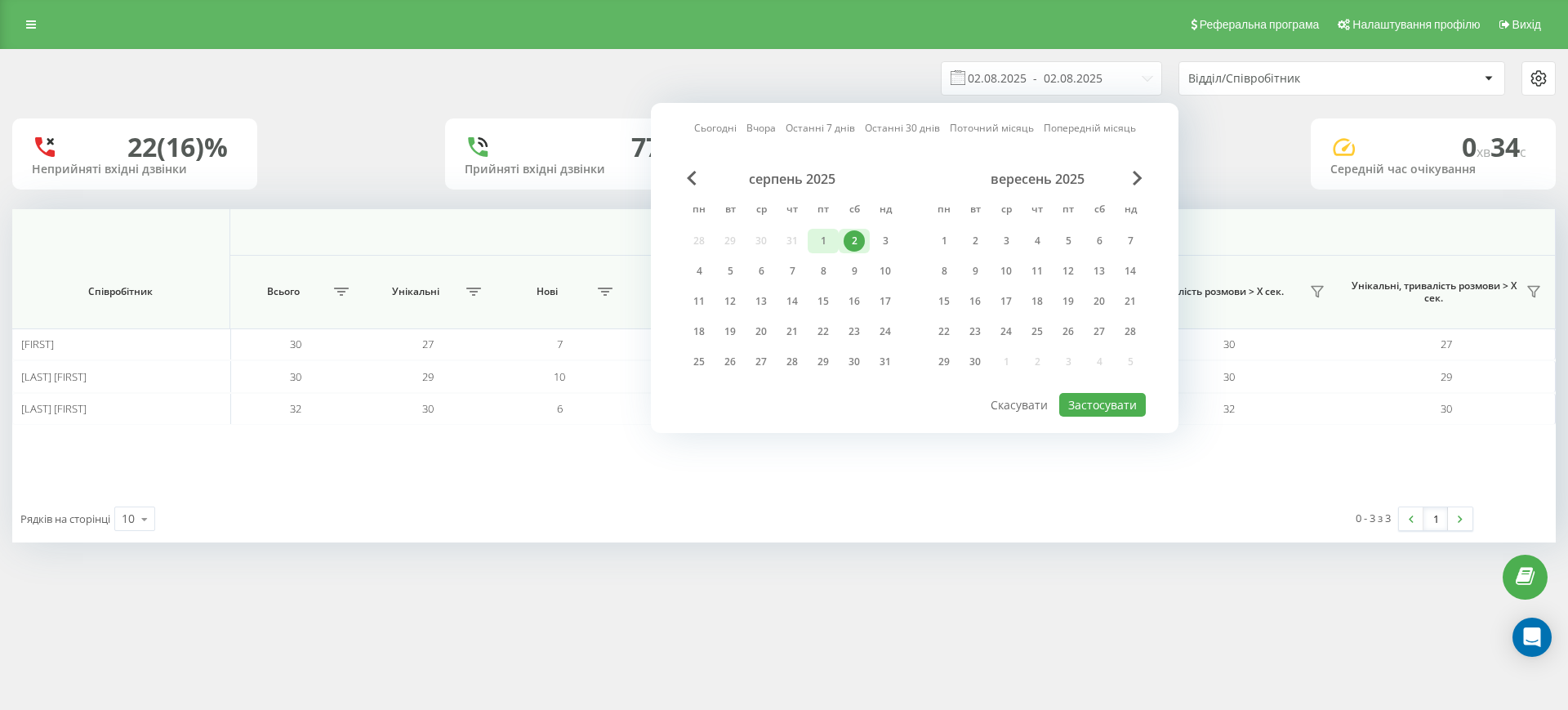 click on "1" at bounding box center [823, 241] 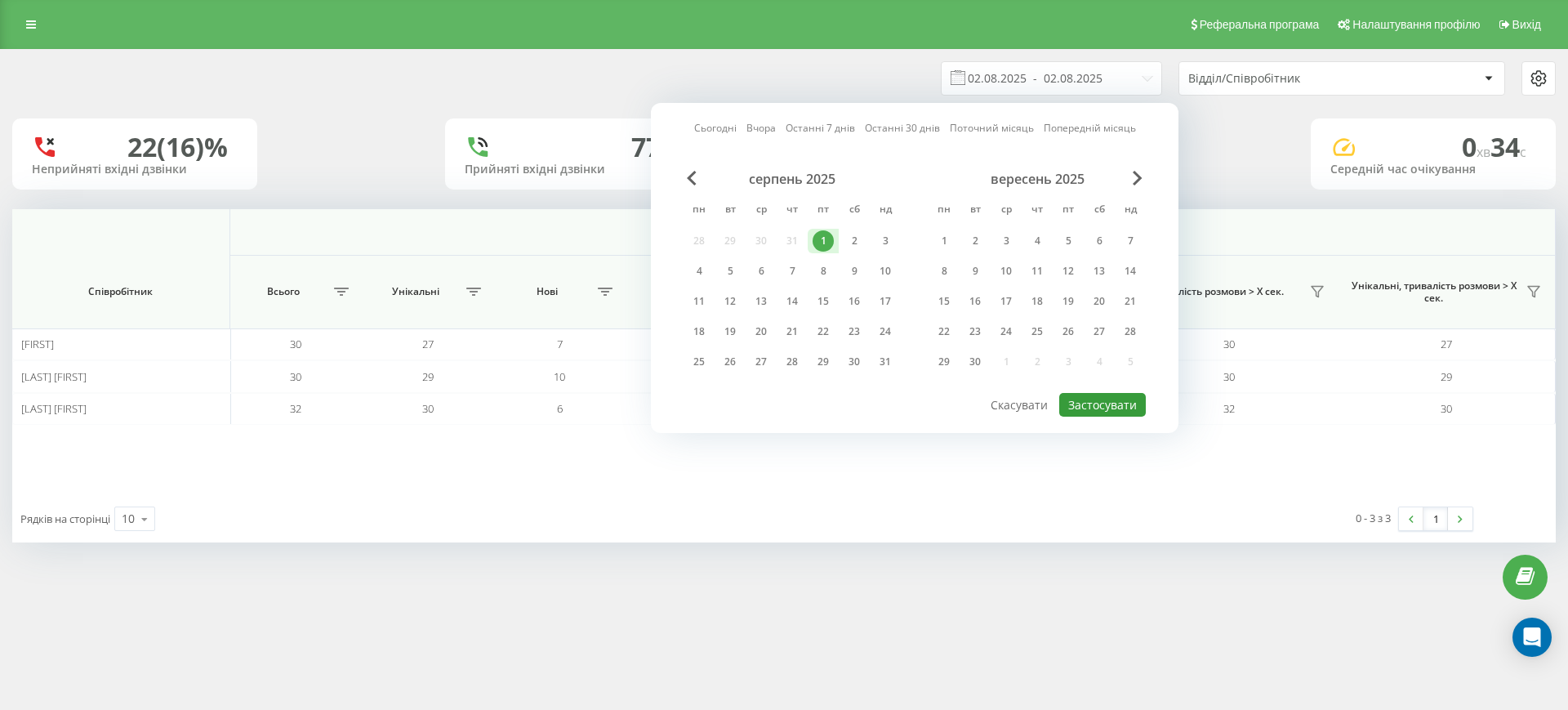 click on "Застосувати" at bounding box center [1102, 404] 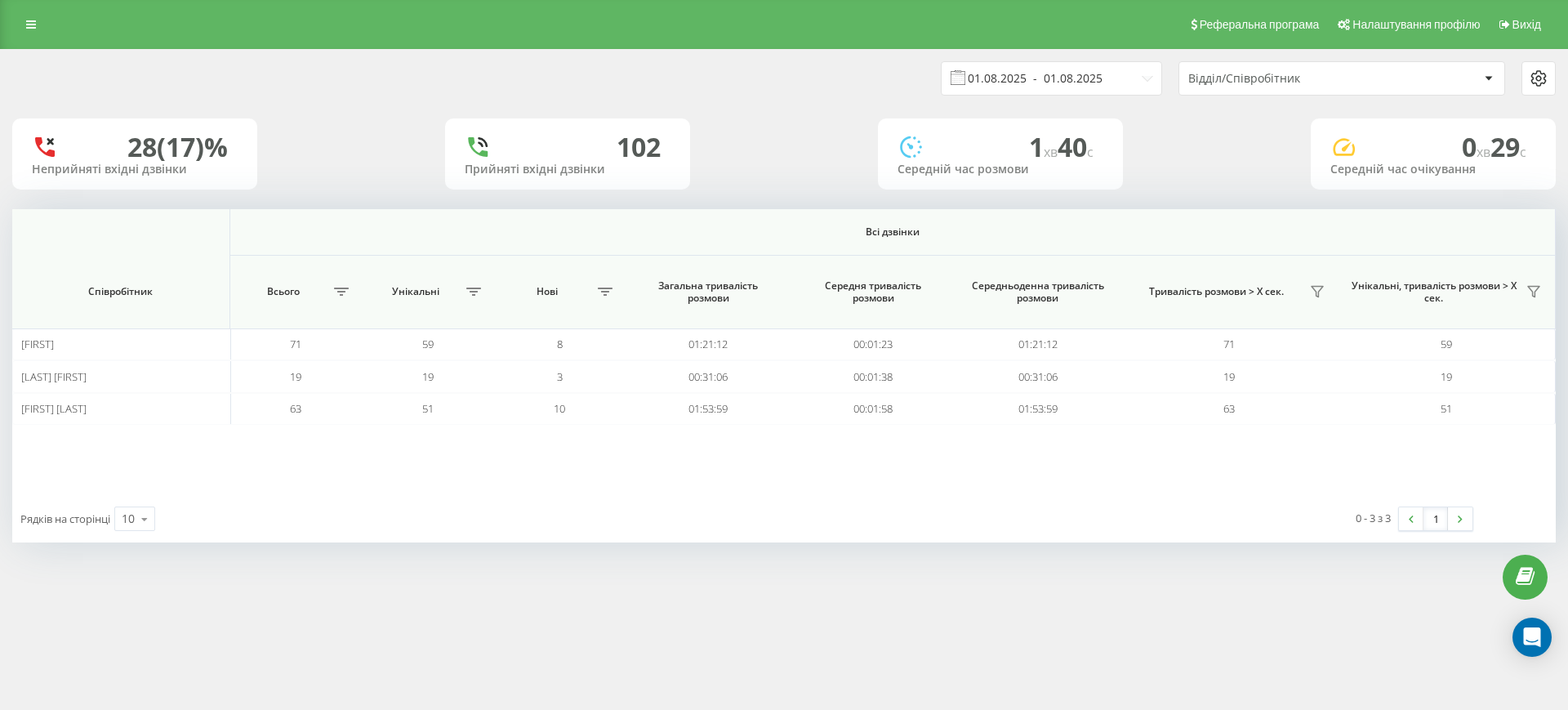 click on "01.08.2025  -  01.08.2025" at bounding box center (1051, 78) 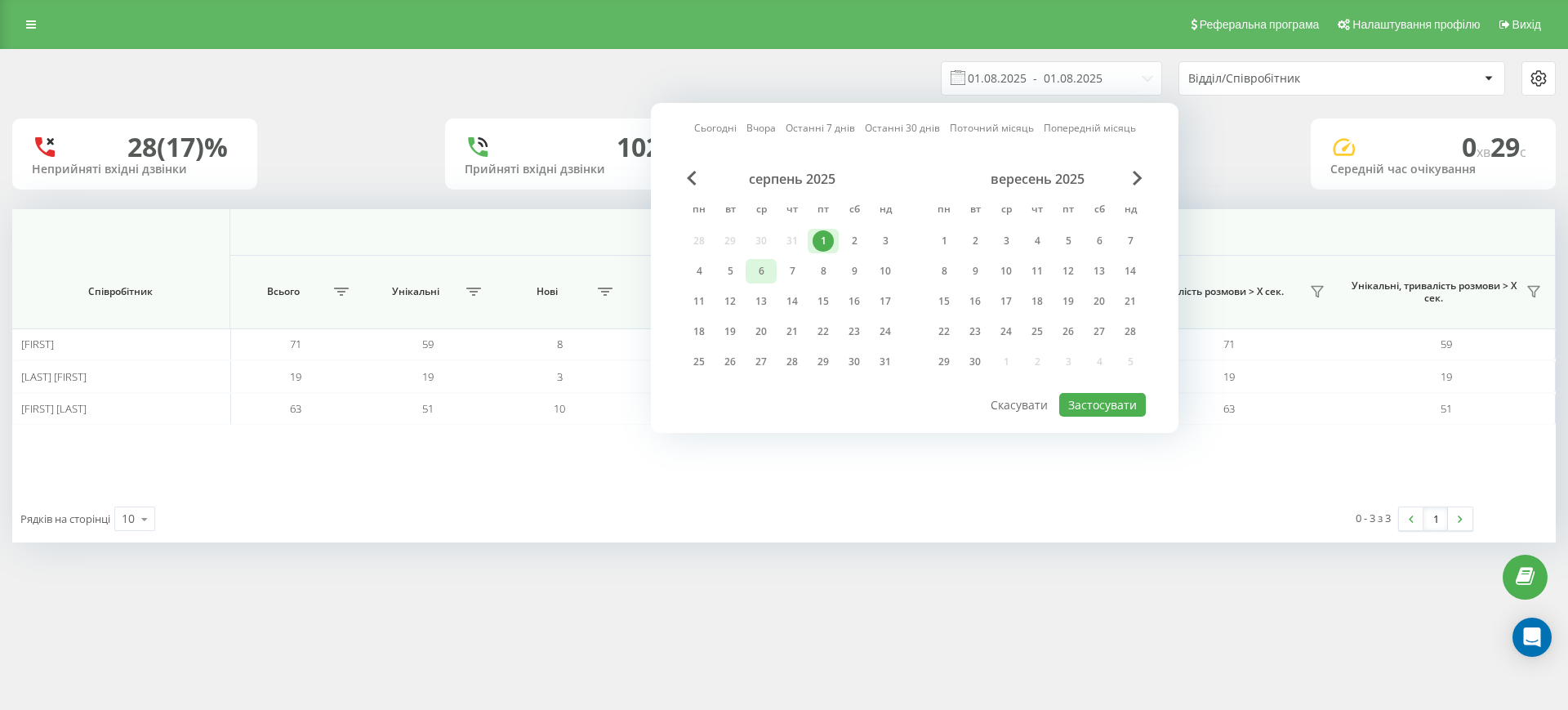 click on "6" at bounding box center [761, 271] 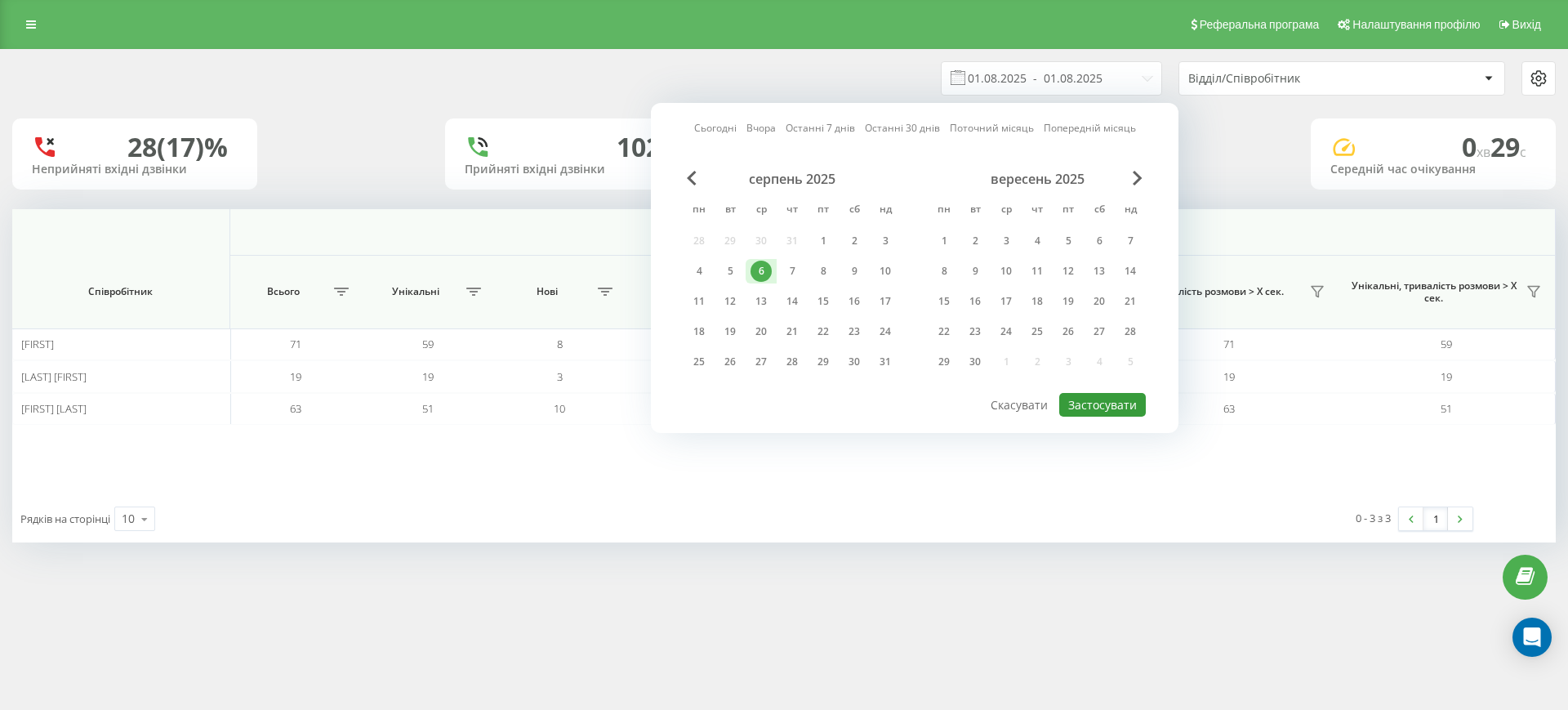 click on "Застосувати" at bounding box center (1102, 404) 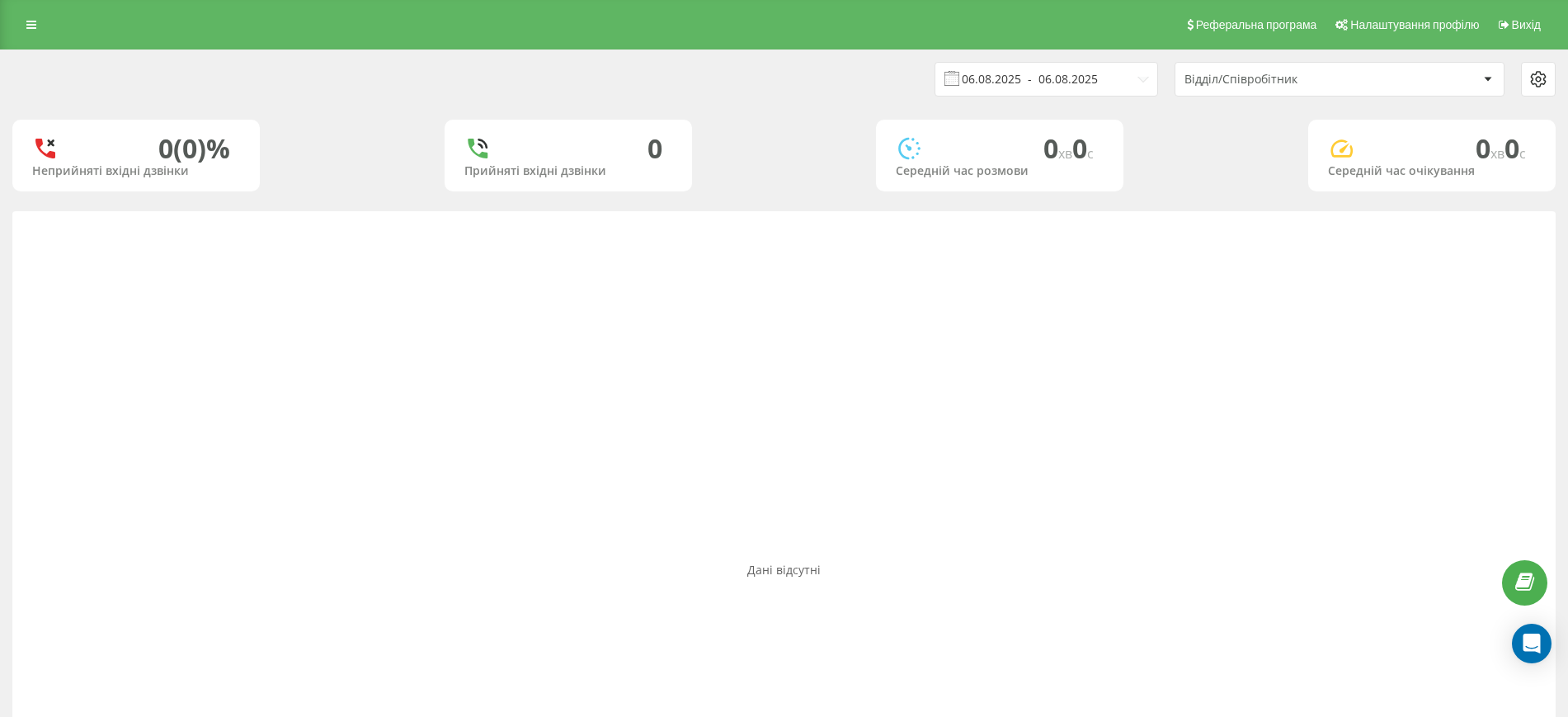 click on "06.08.2025  -  06.08.2025" at bounding box center (1046, 79) 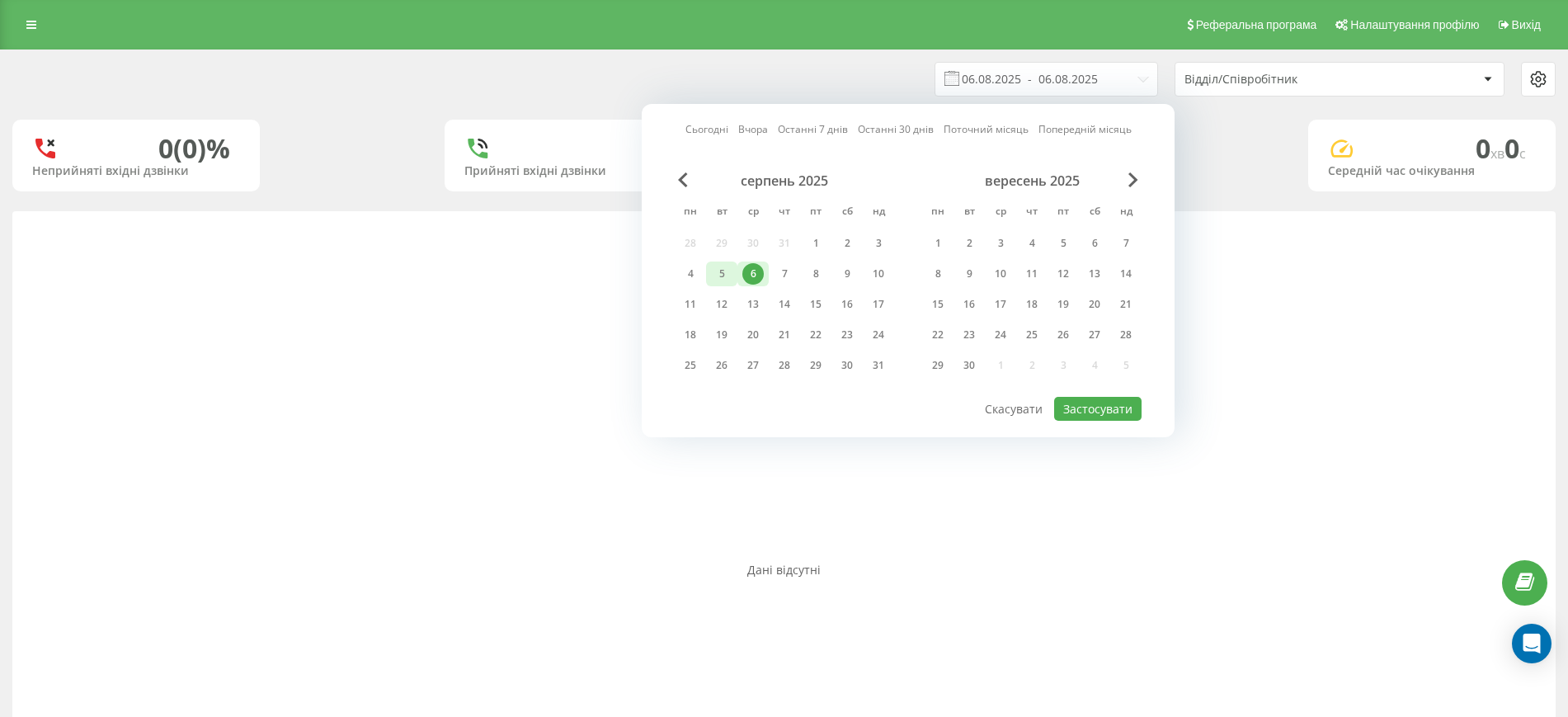 click on "5" at bounding box center [722, 274] 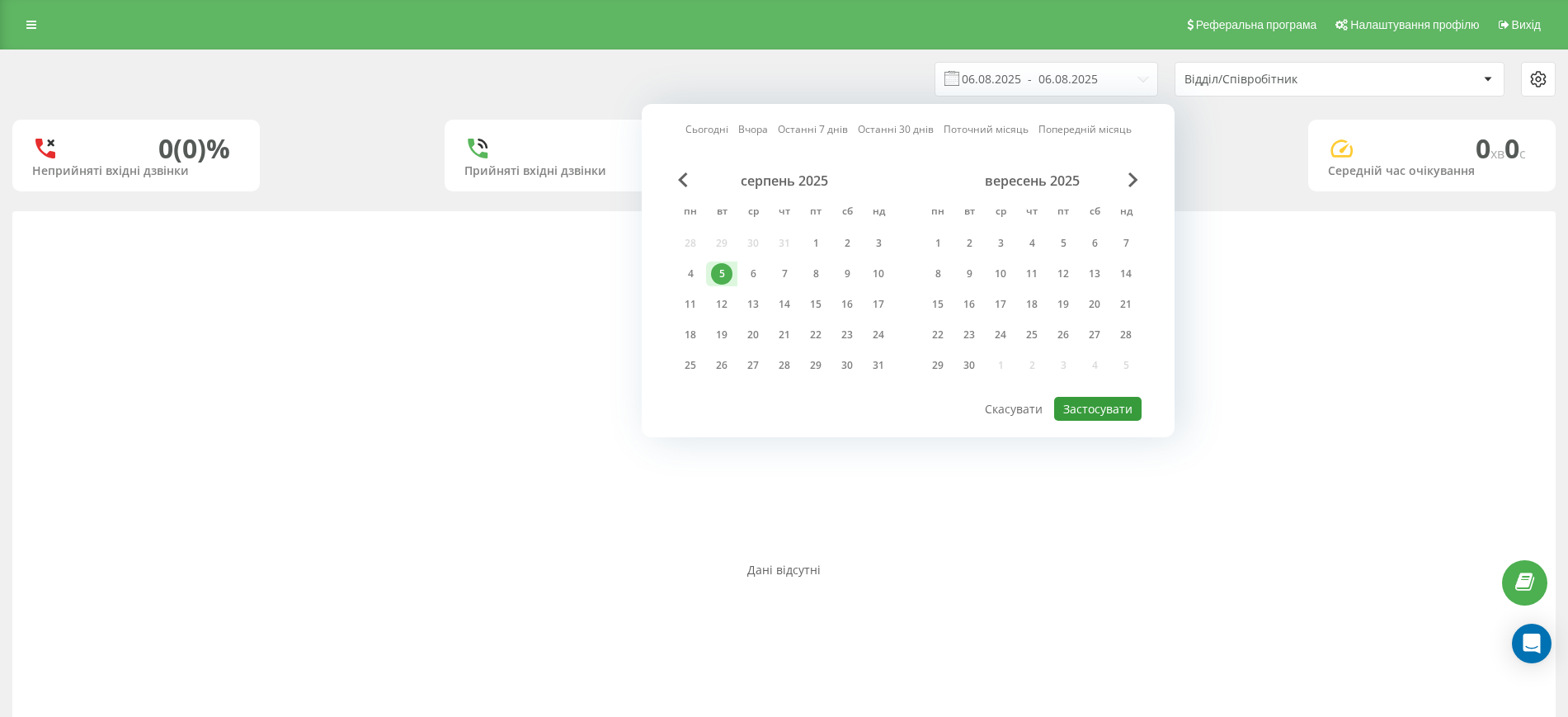 click on "Застосувати" at bounding box center [1098, 408] 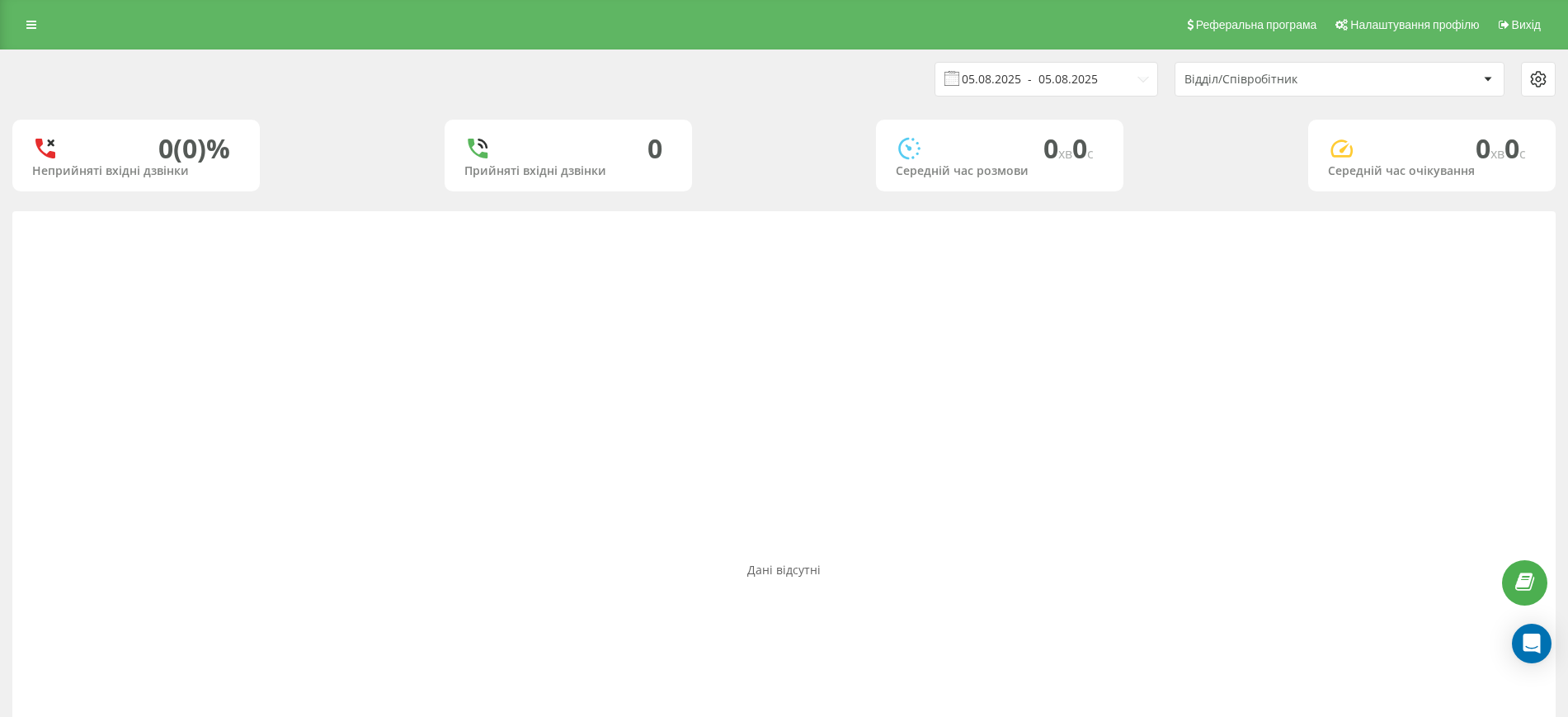 click on "05.08.2025  -  05.08.2025" at bounding box center (1046, 79) 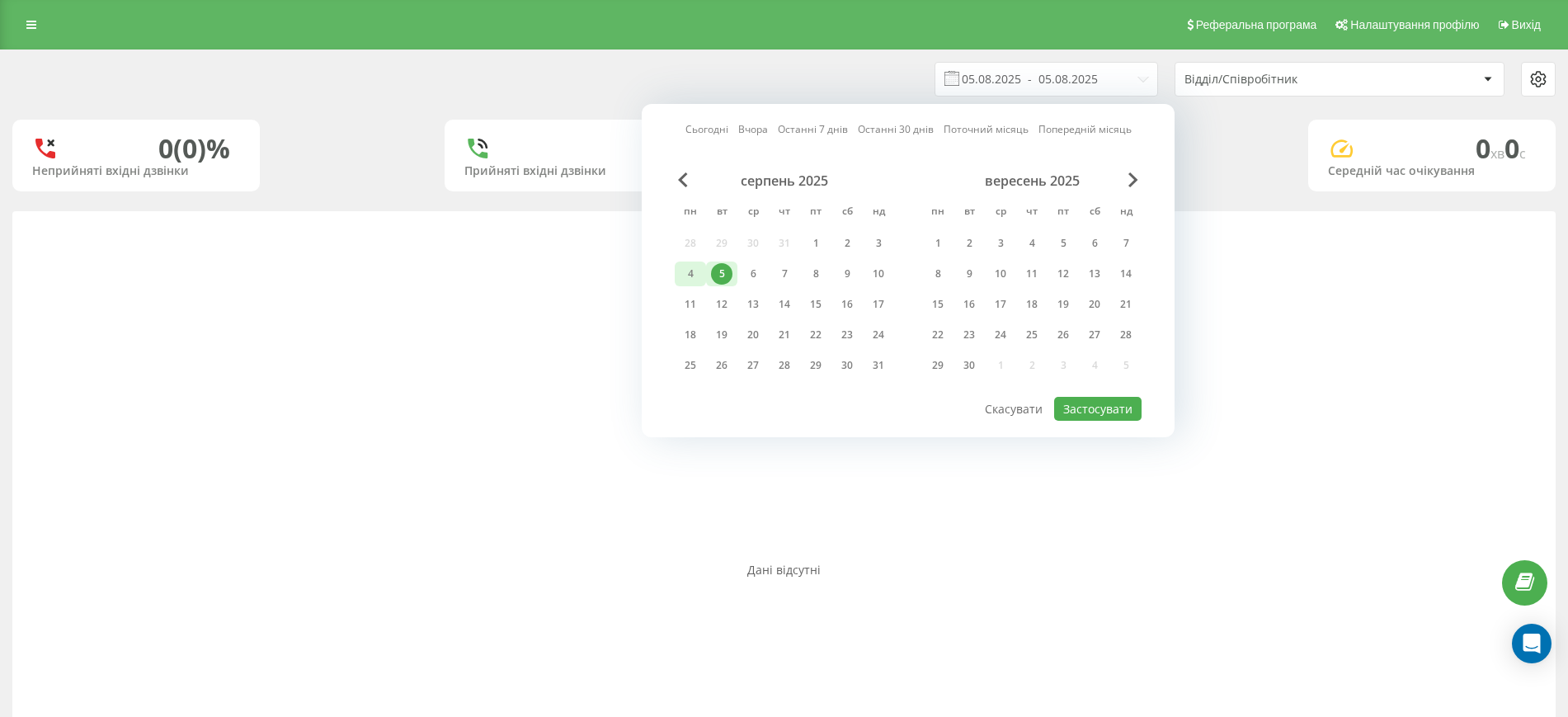 click on "4" at bounding box center [690, 274] 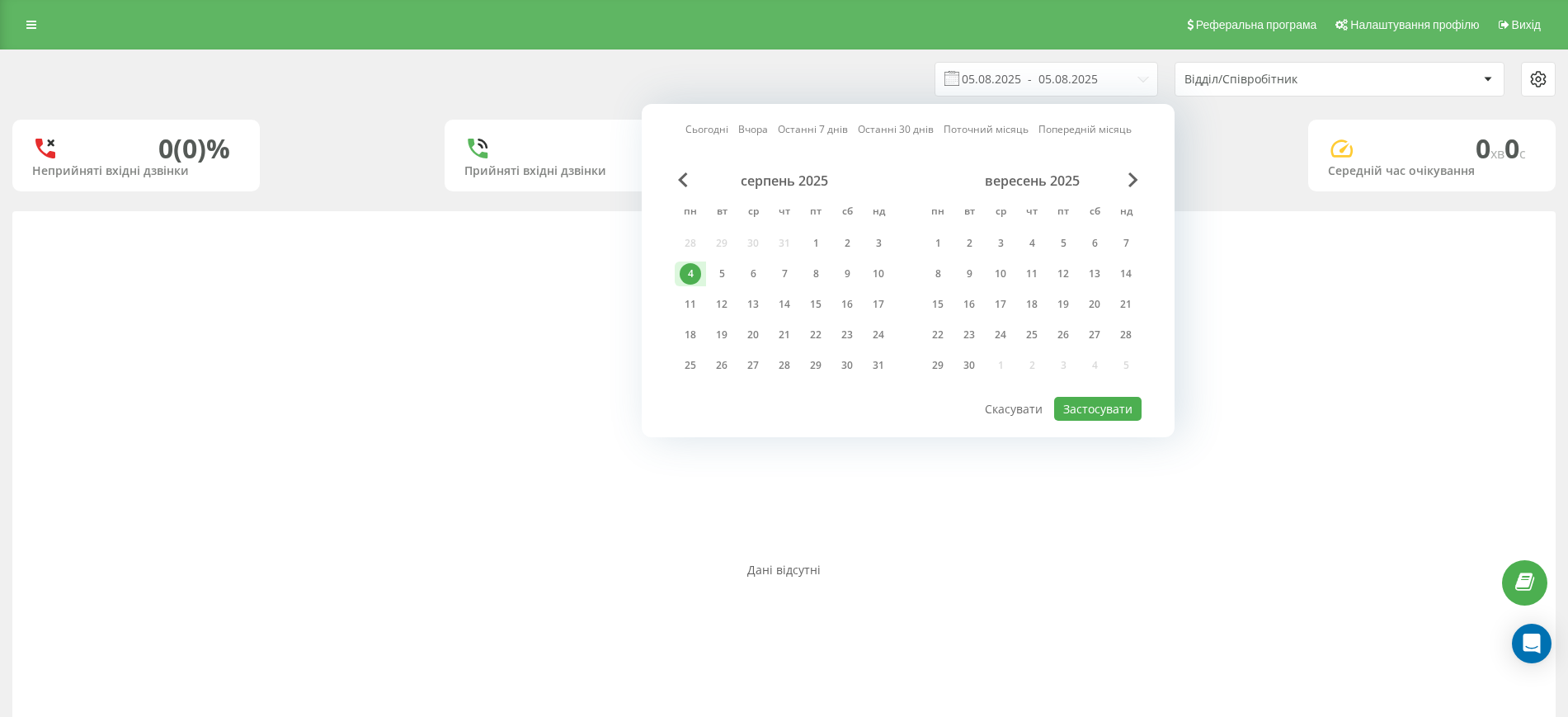 click on "4" at bounding box center [690, 274] 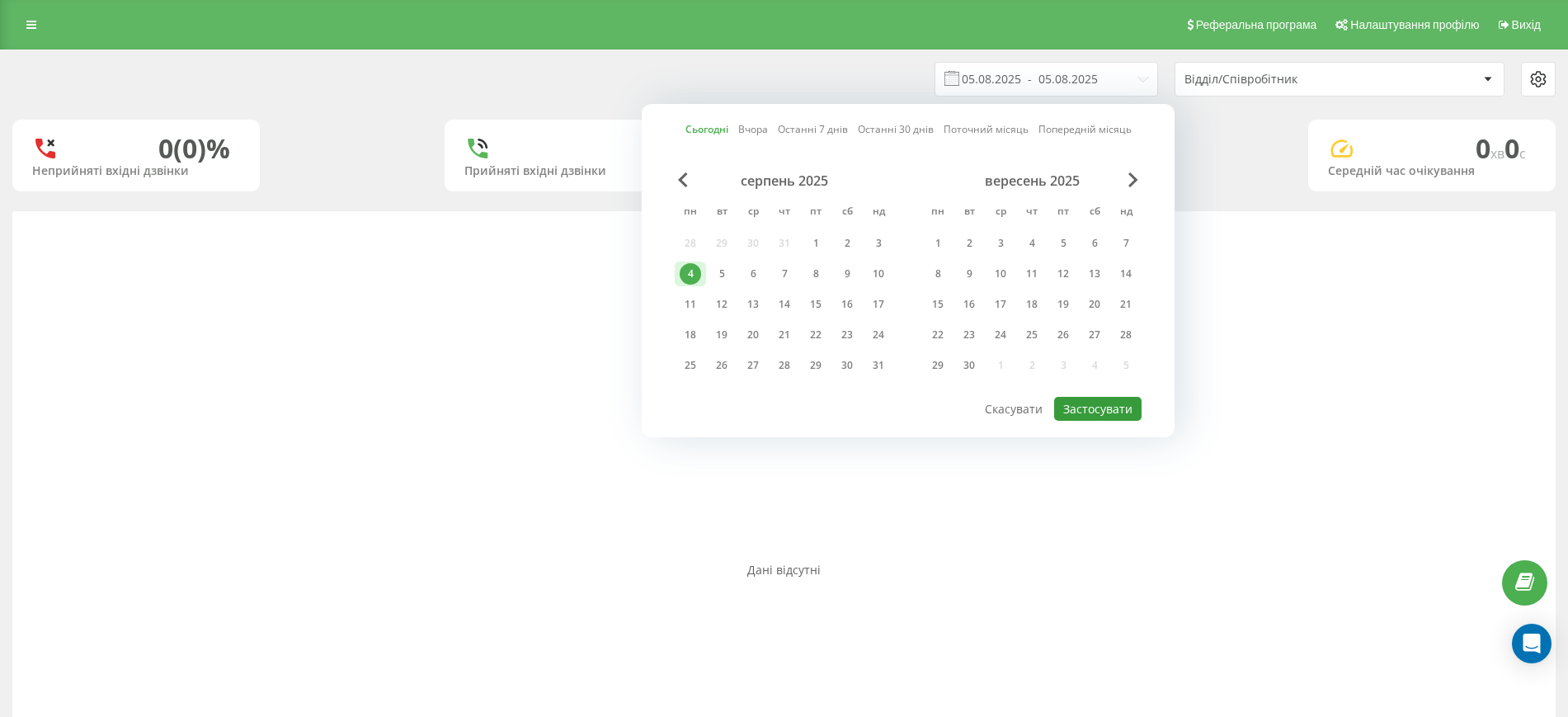 click on "Застосувати" at bounding box center (1098, 408) 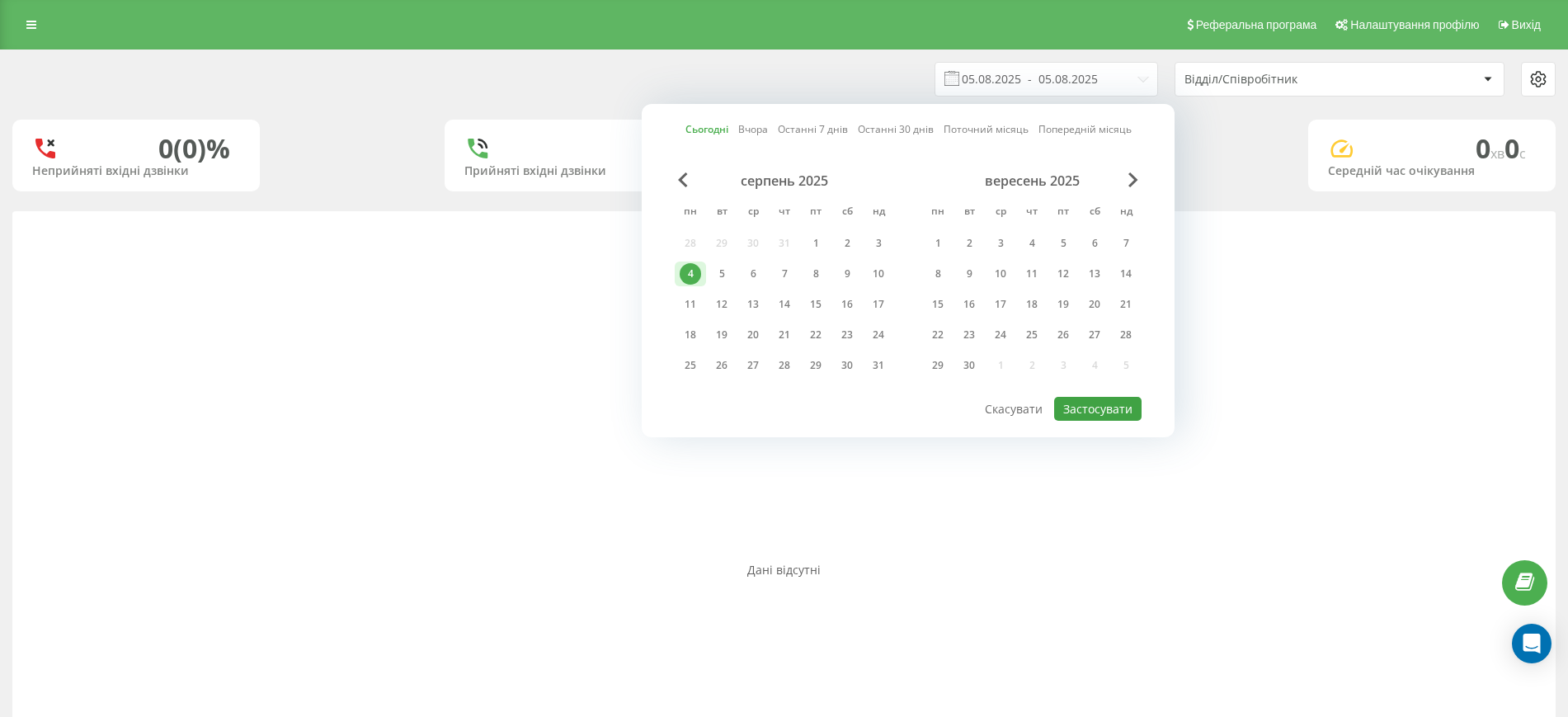 type on "04.08.2025  -  04.08.2025" 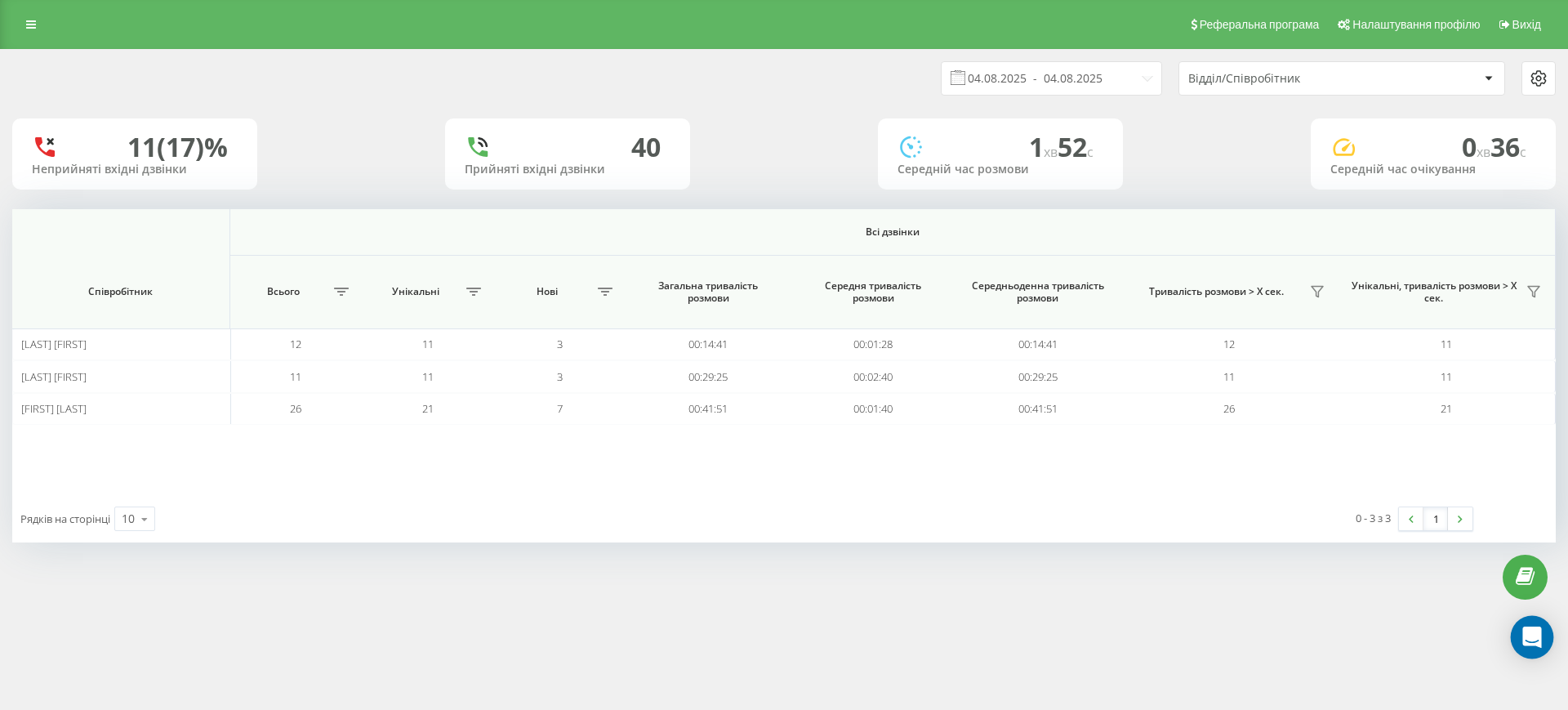 click 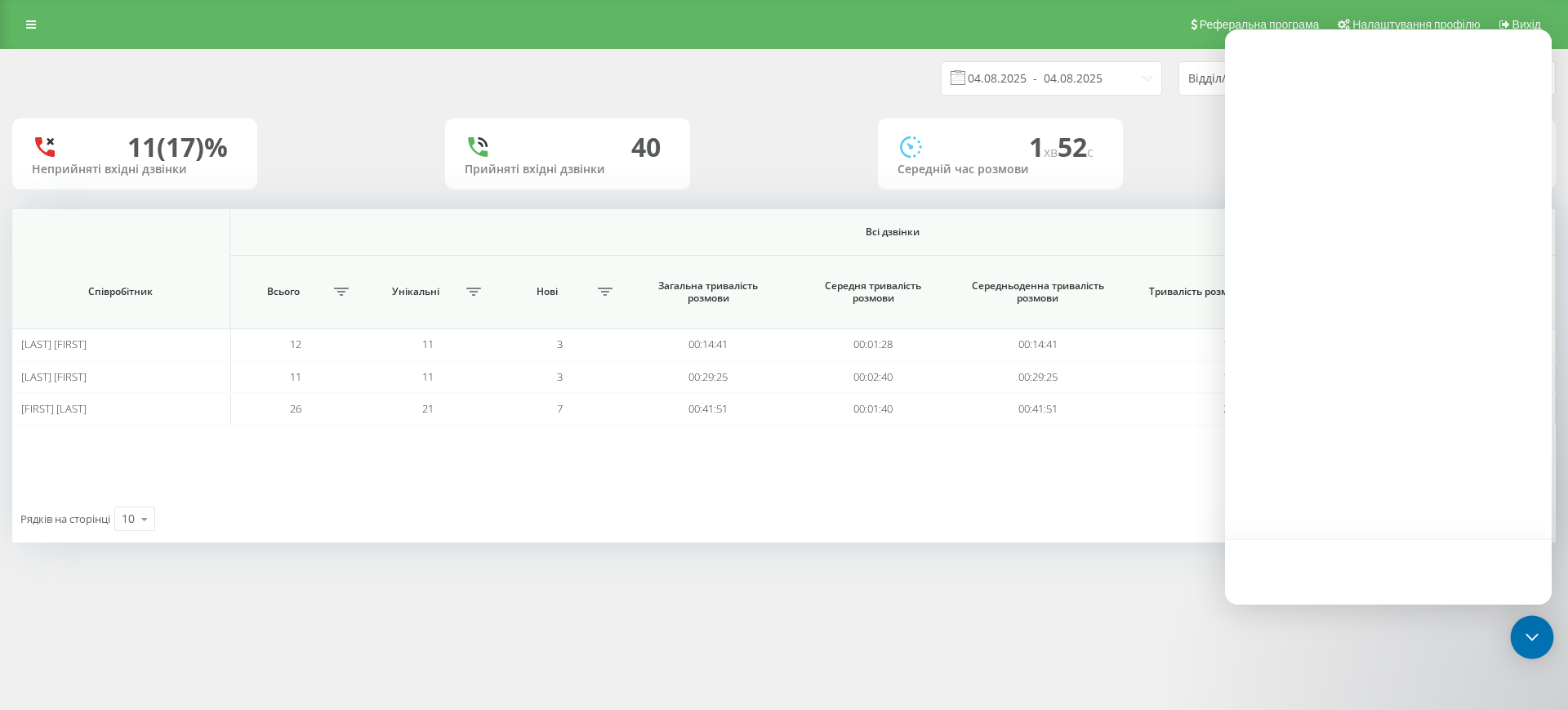 click 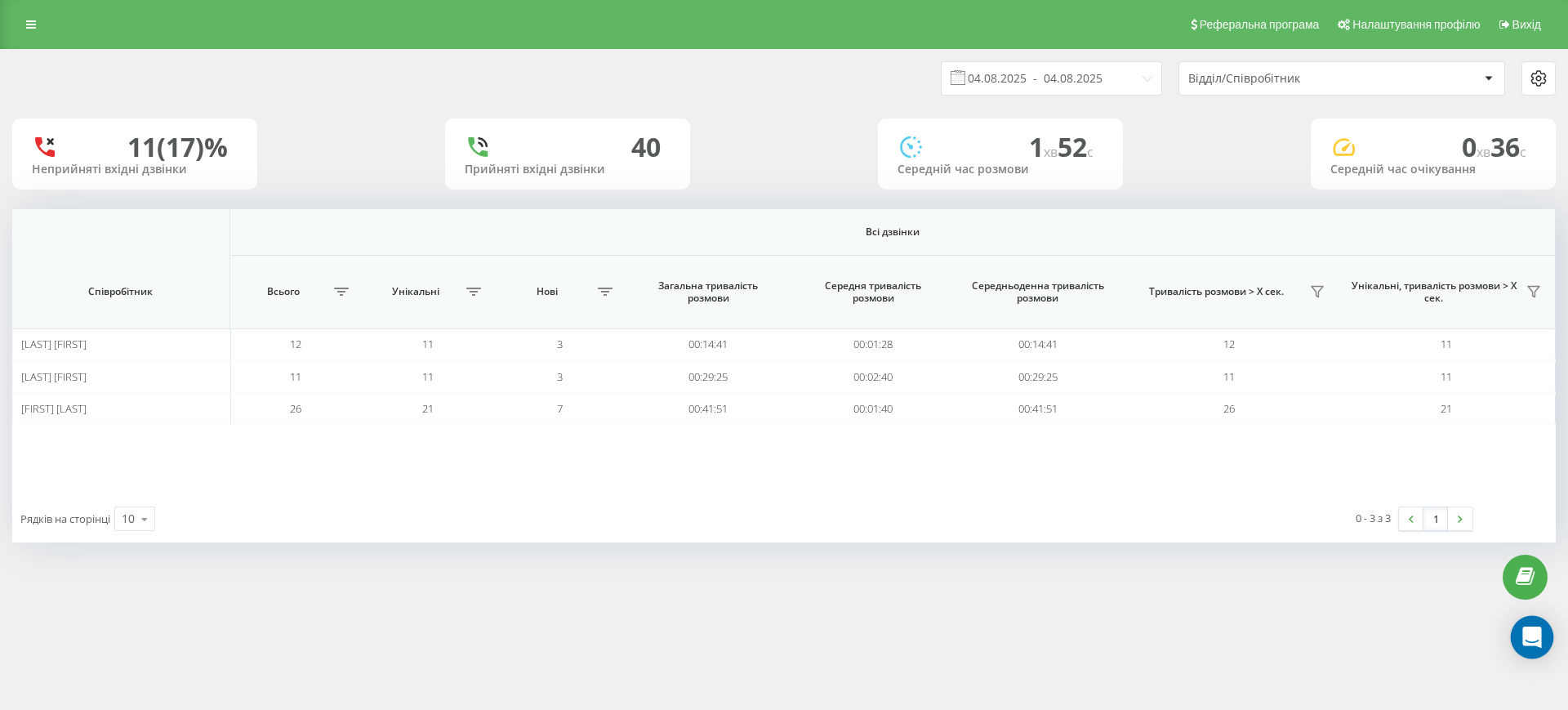 click at bounding box center [1532, 637] 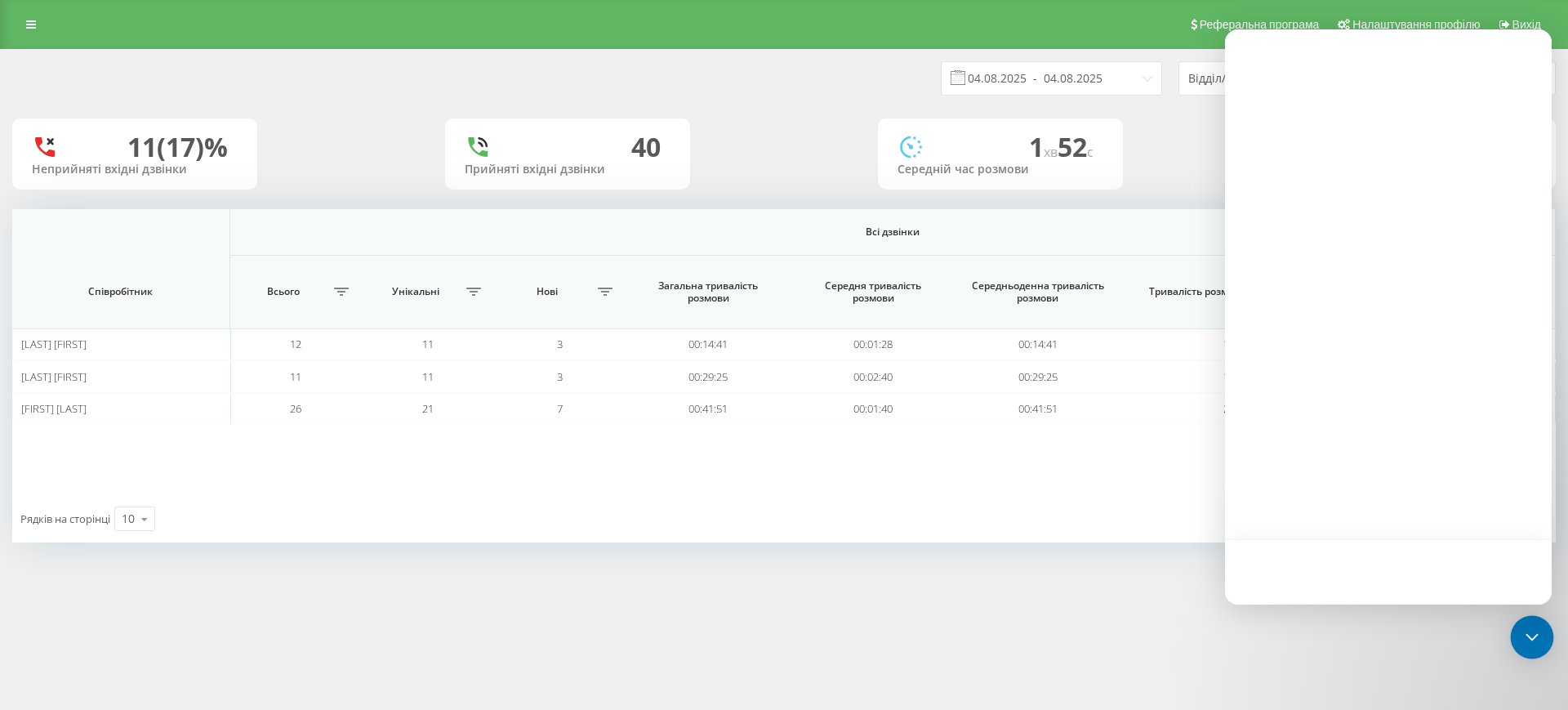 click 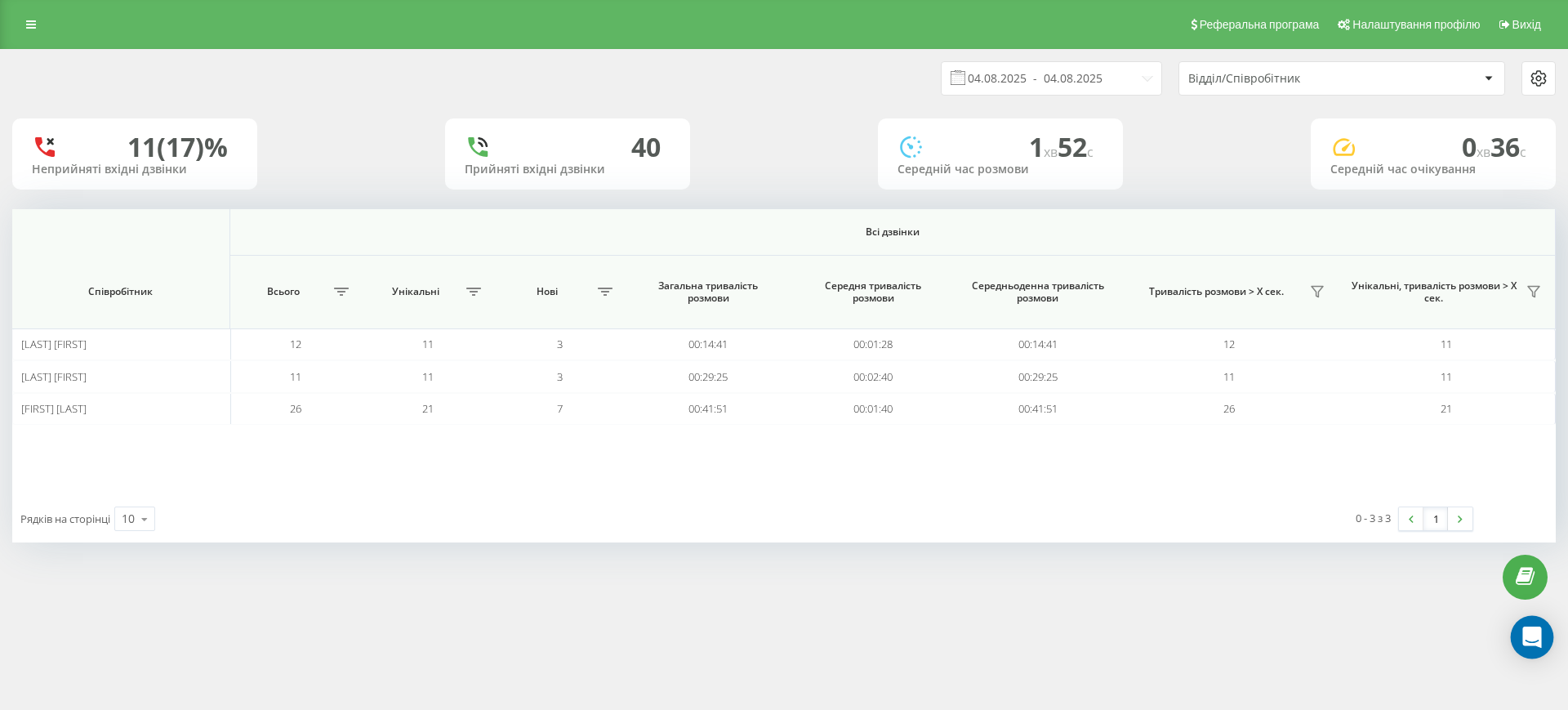 click 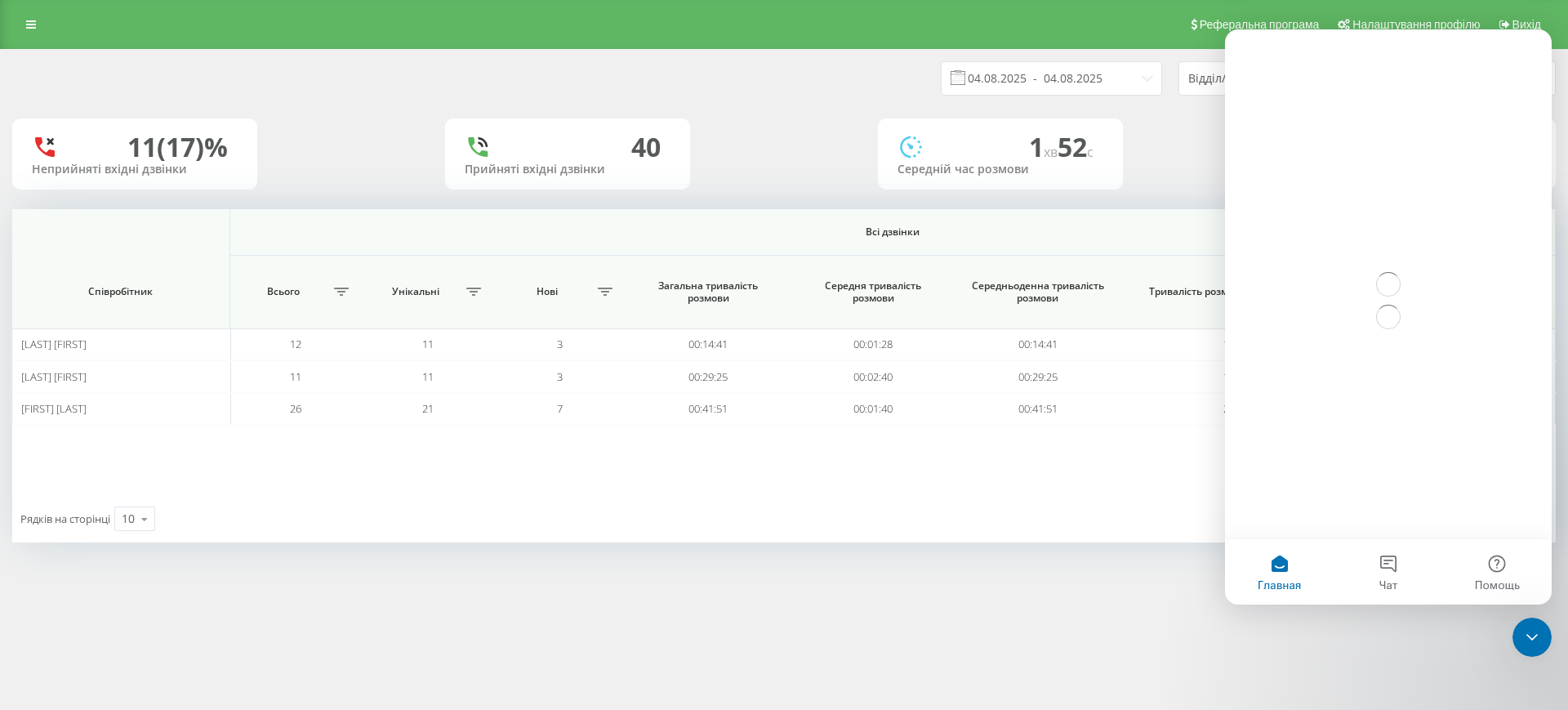 scroll, scrollTop: 0, scrollLeft: 0, axis: both 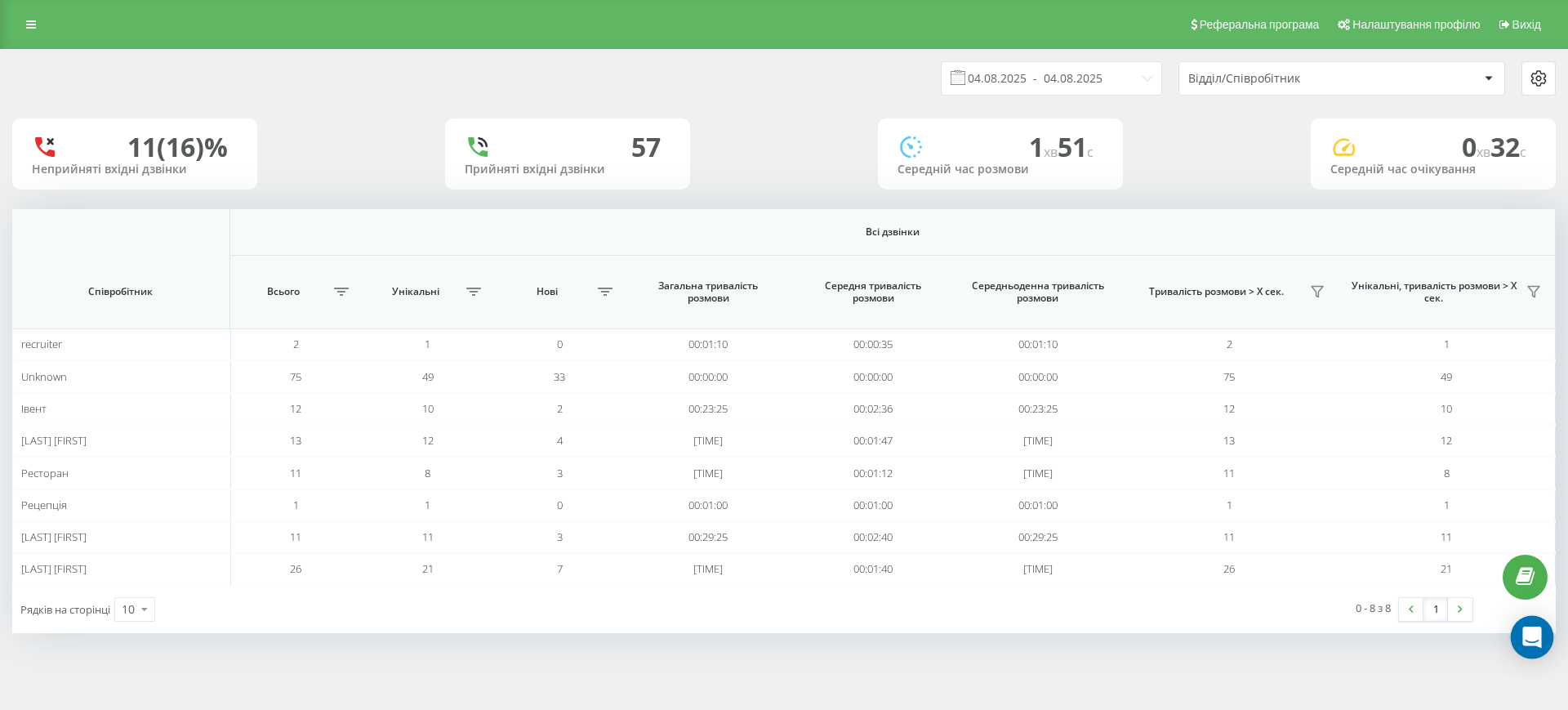 click 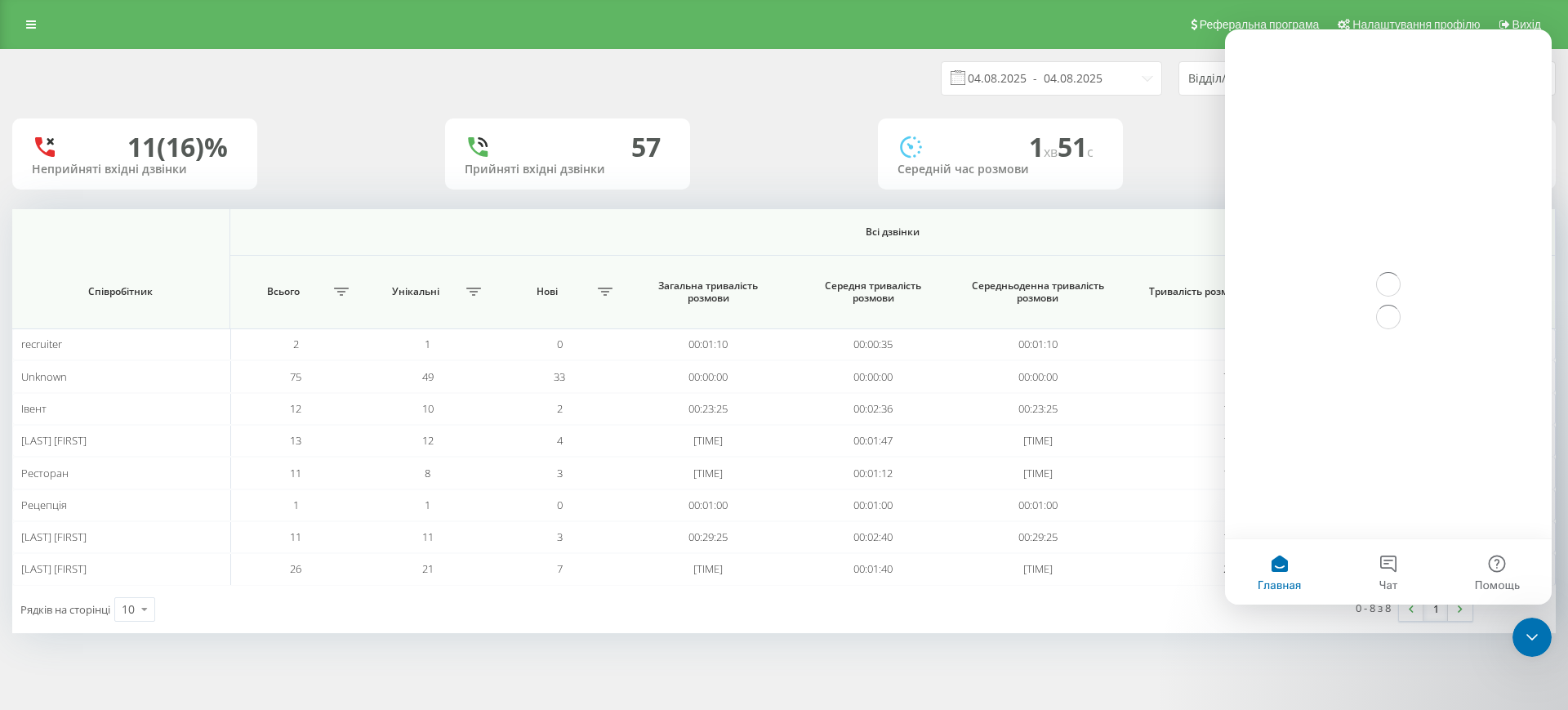 scroll, scrollTop: 0, scrollLeft: 0, axis: both 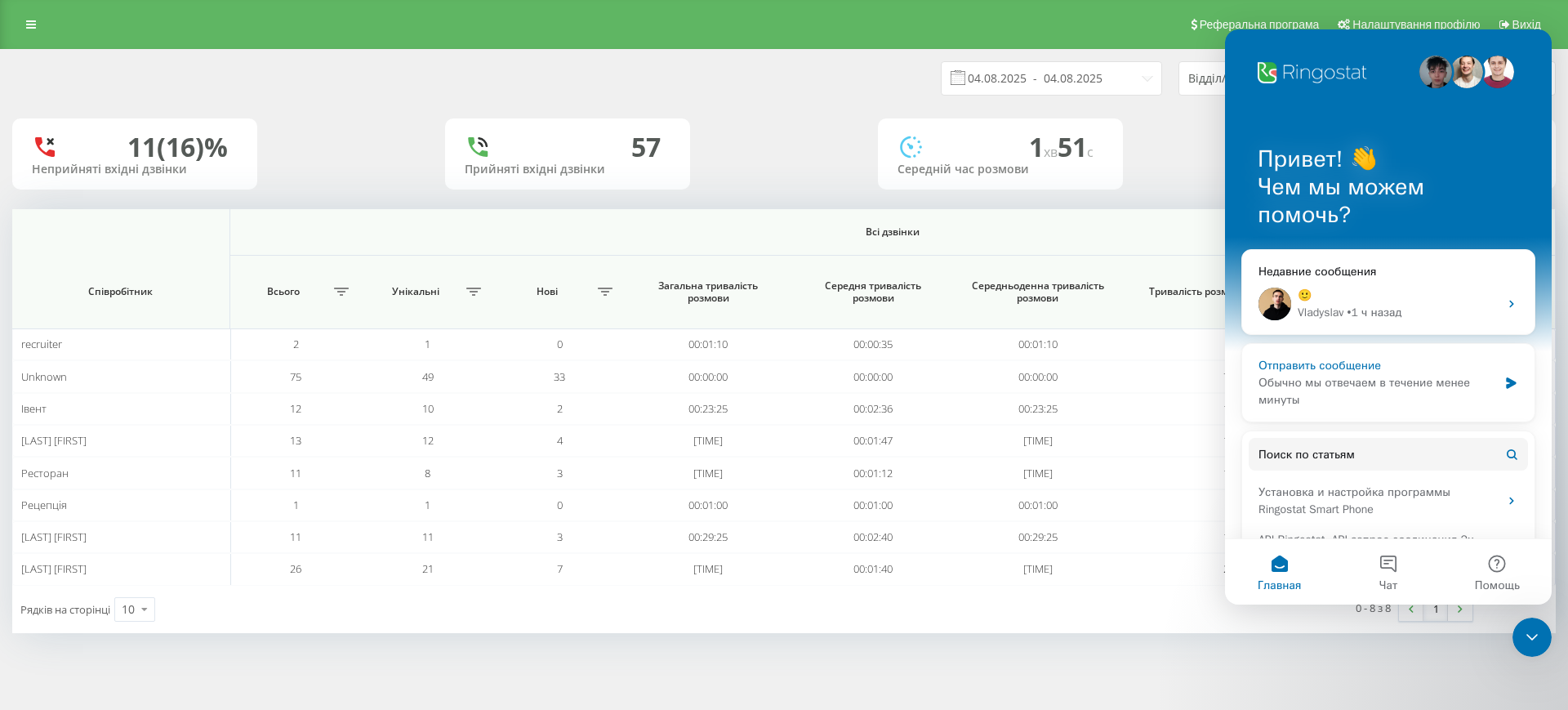 click 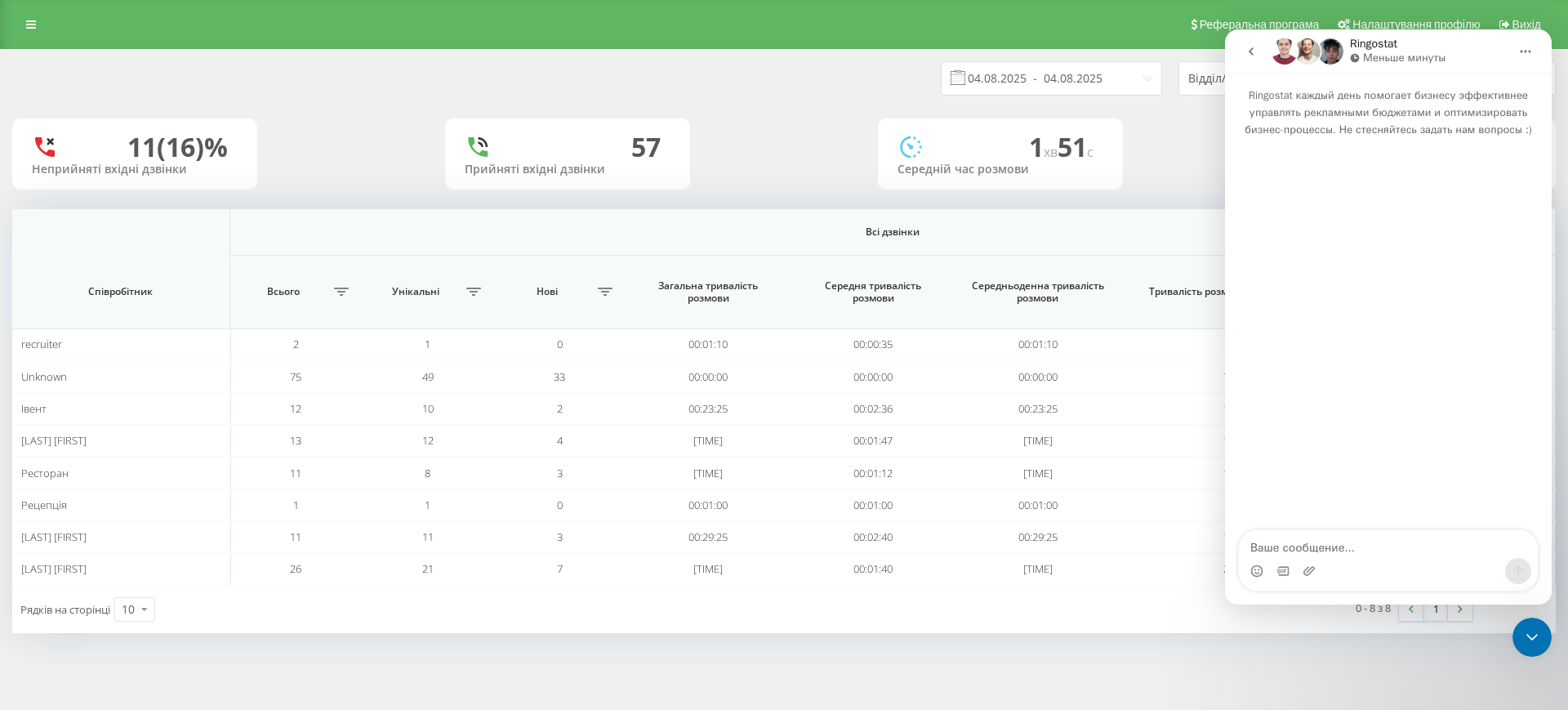 click at bounding box center [1251, 51] 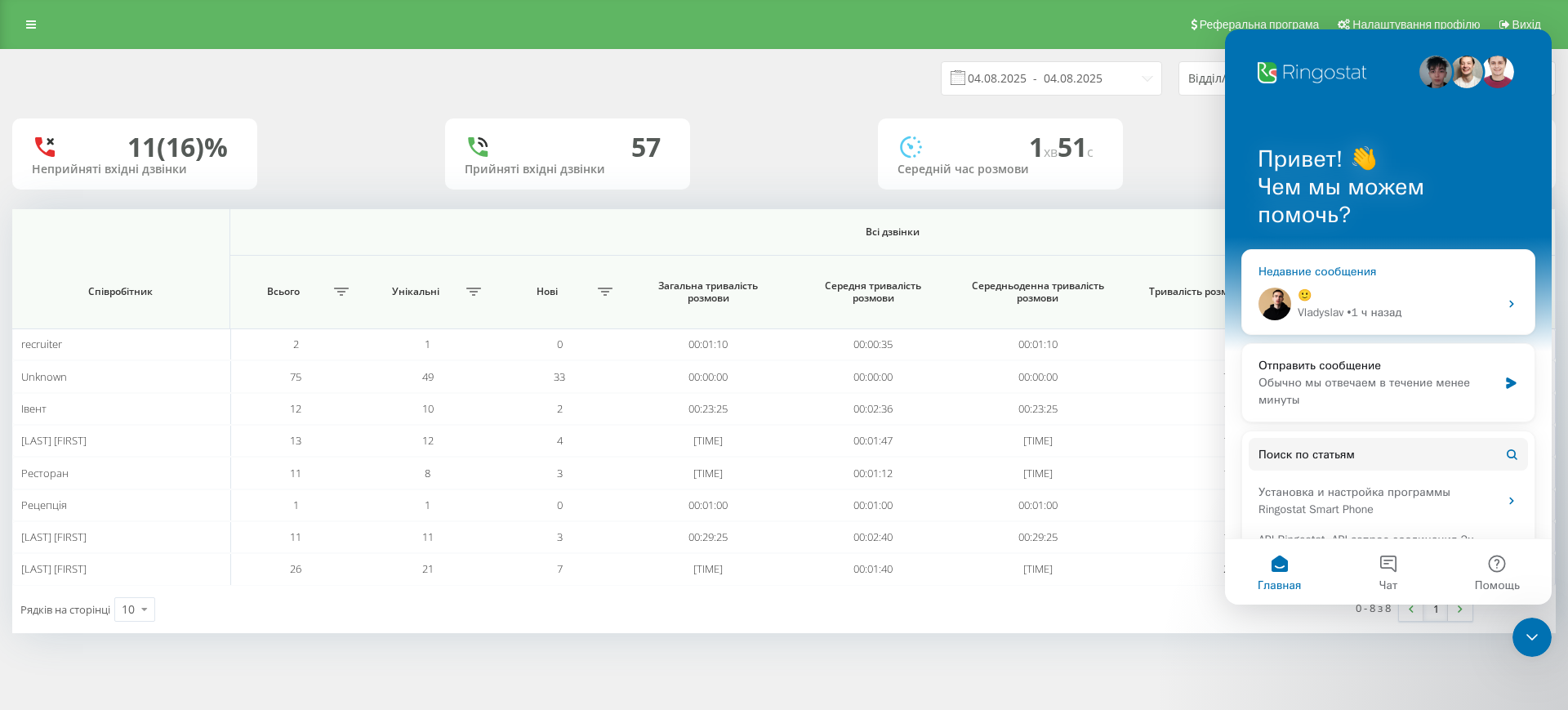 click on "🙂 [FIRST] • 1 ч назад" at bounding box center (1388, 304) 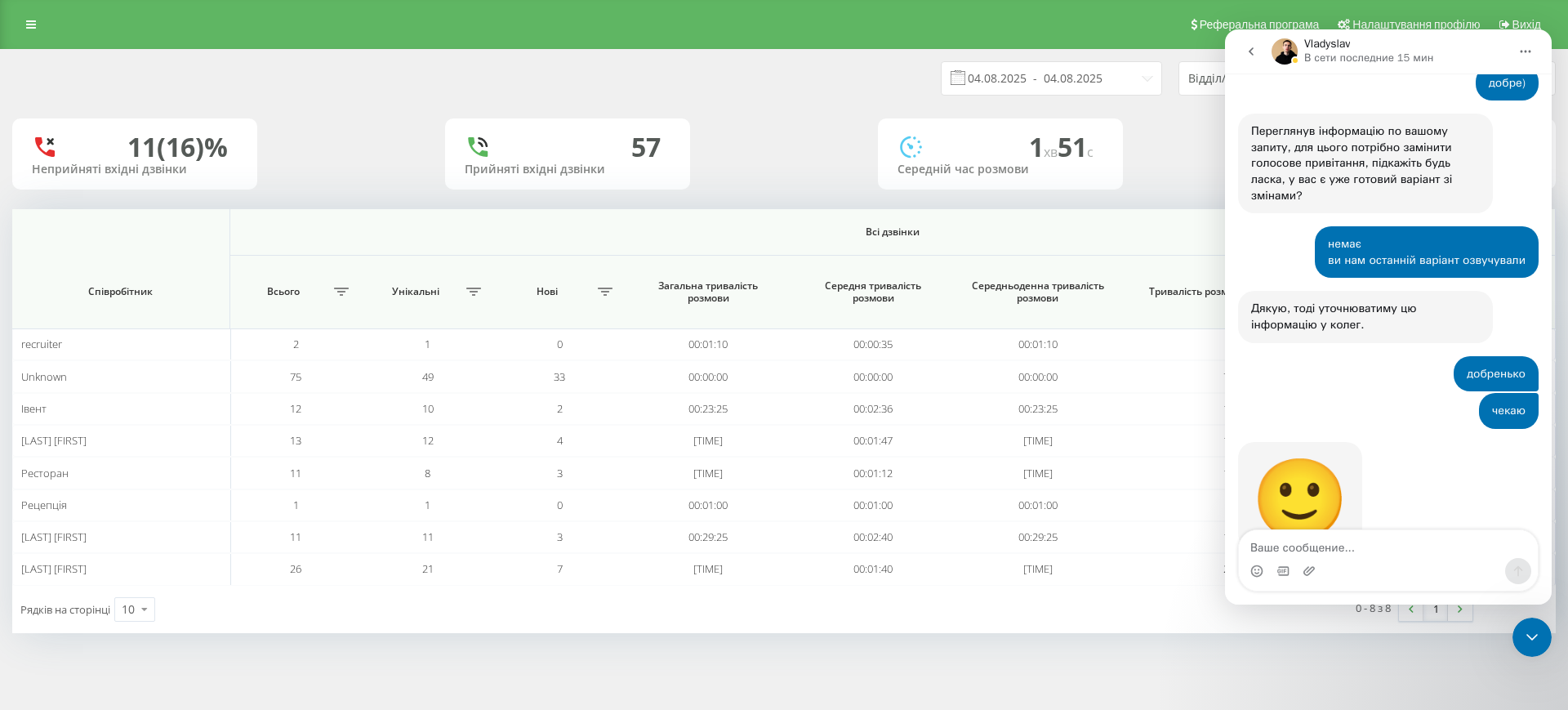 scroll, scrollTop: 765, scrollLeft: 0, axis: vertical 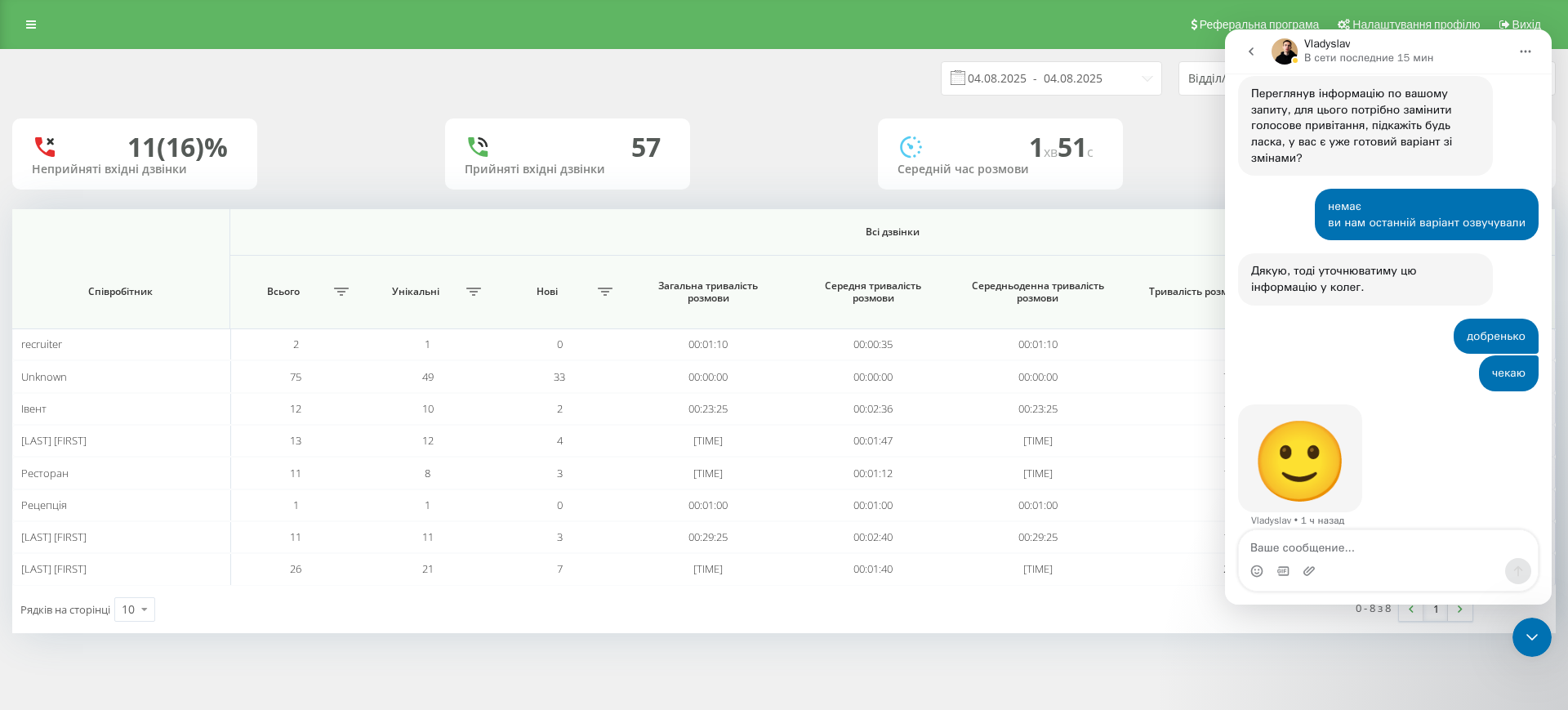 click at bounding box center [1388, 544] 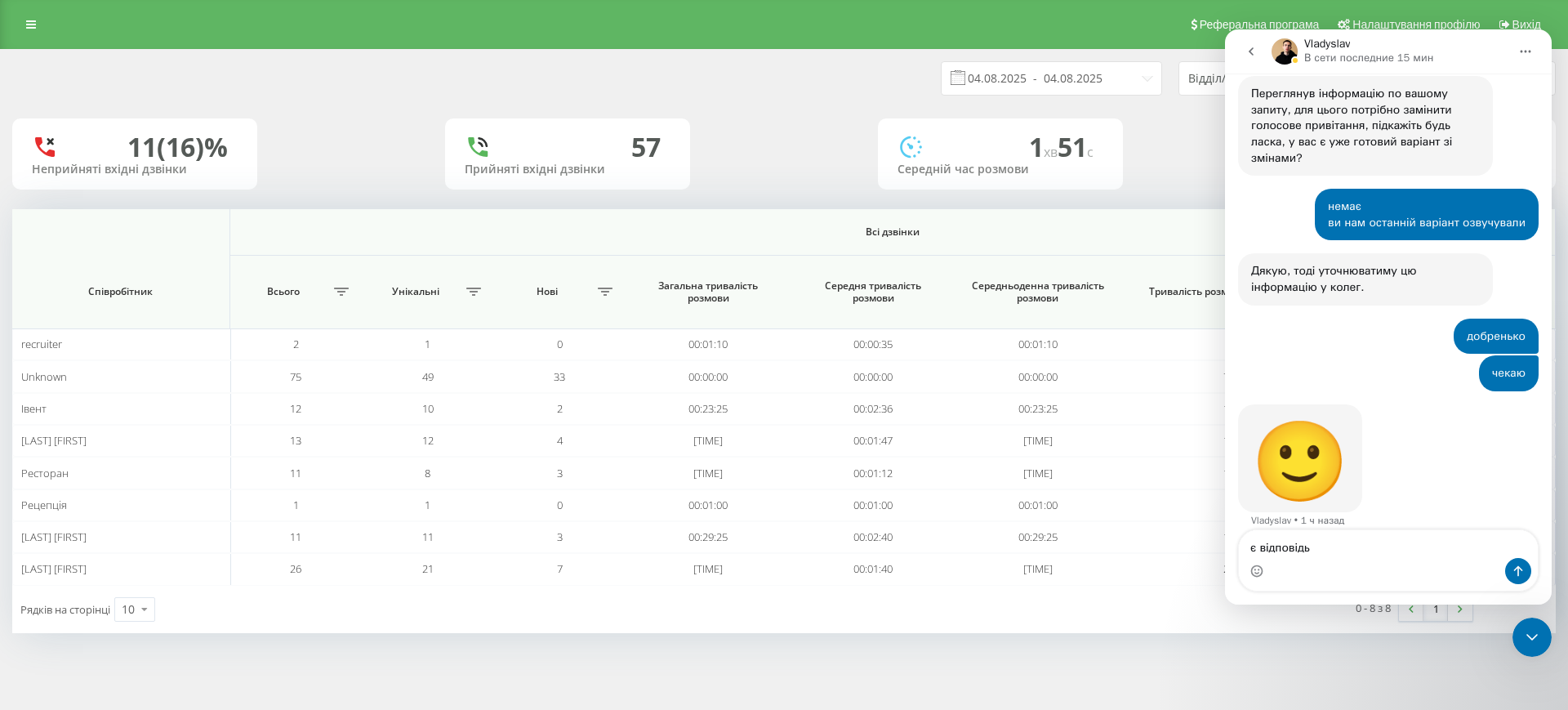 type on "є відповідь?" 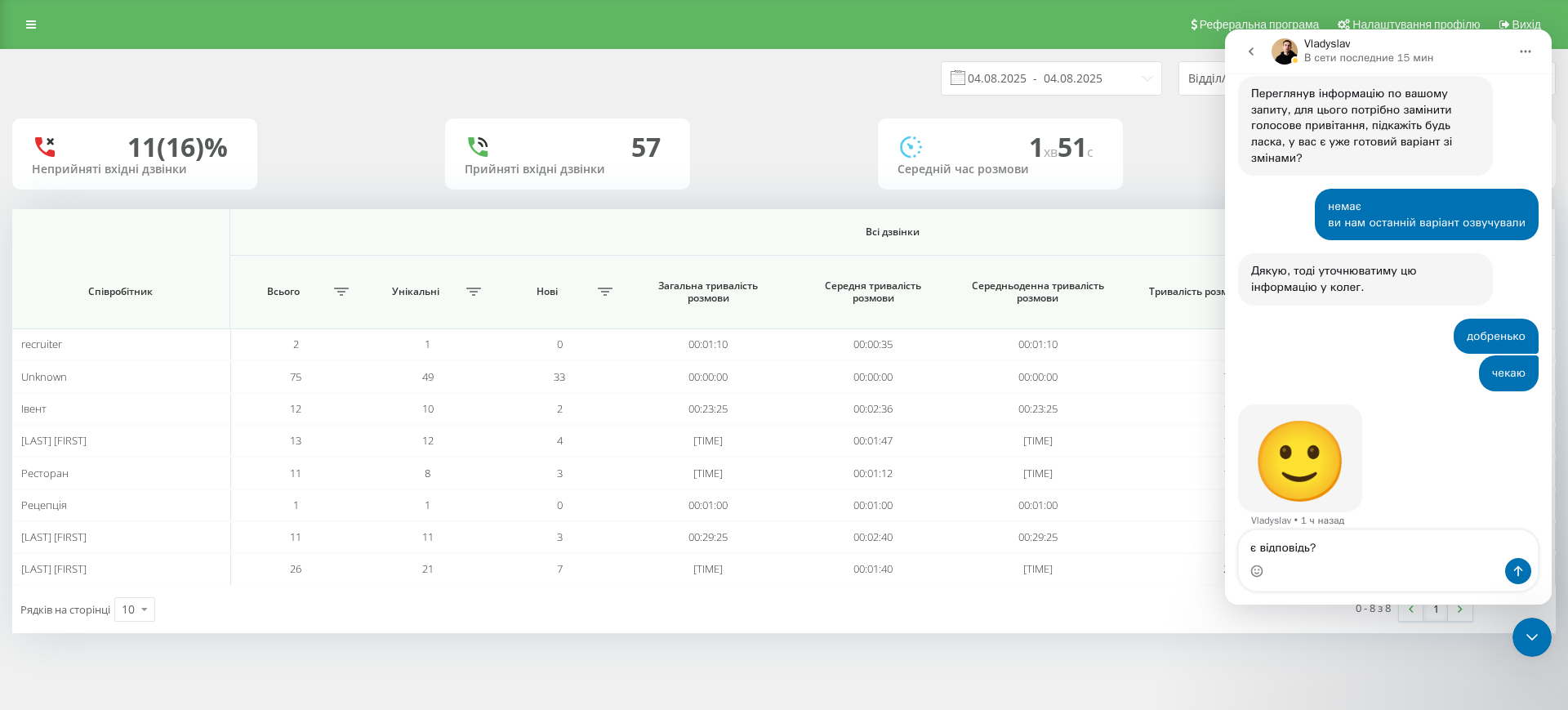 type 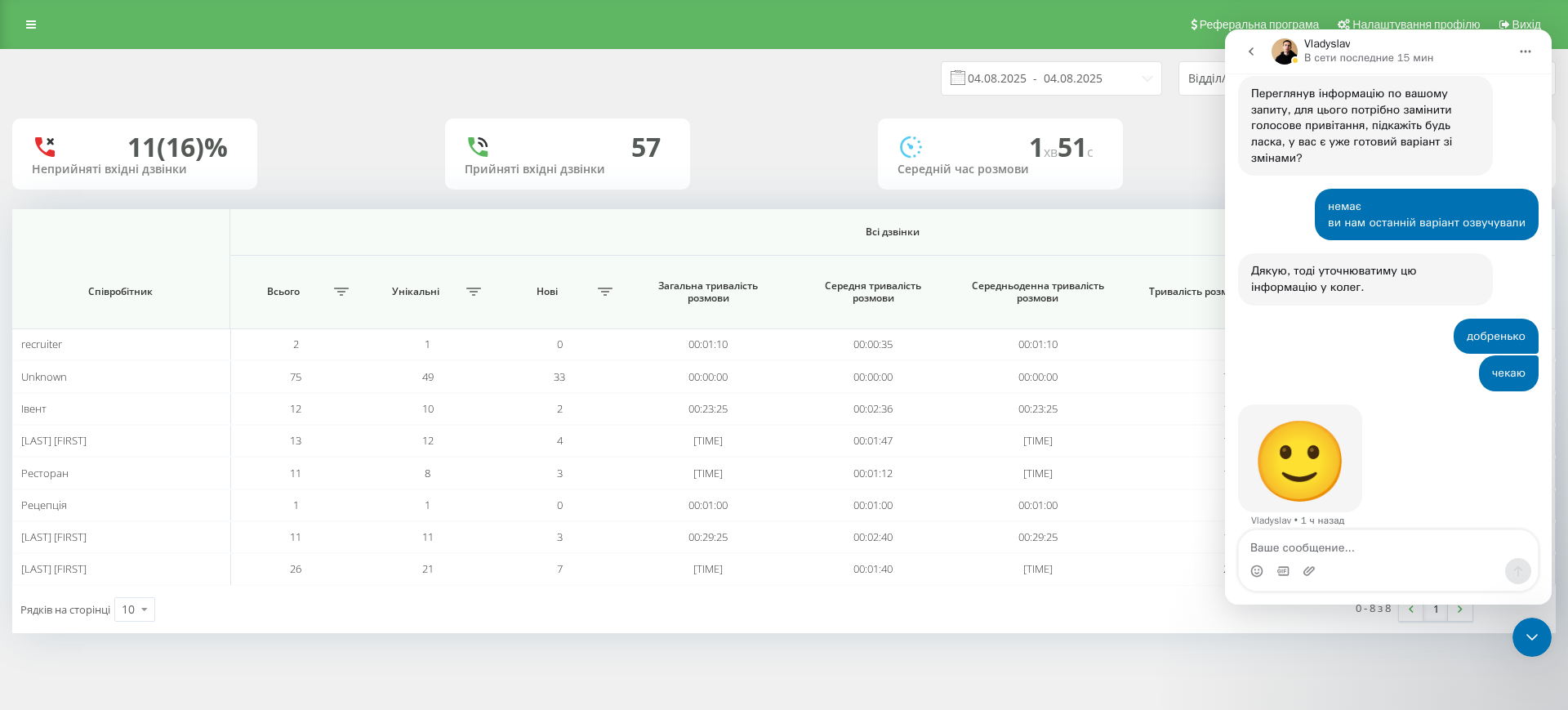 scroll, scrollTop: 814, scrollLeft: 0, axis: vertical 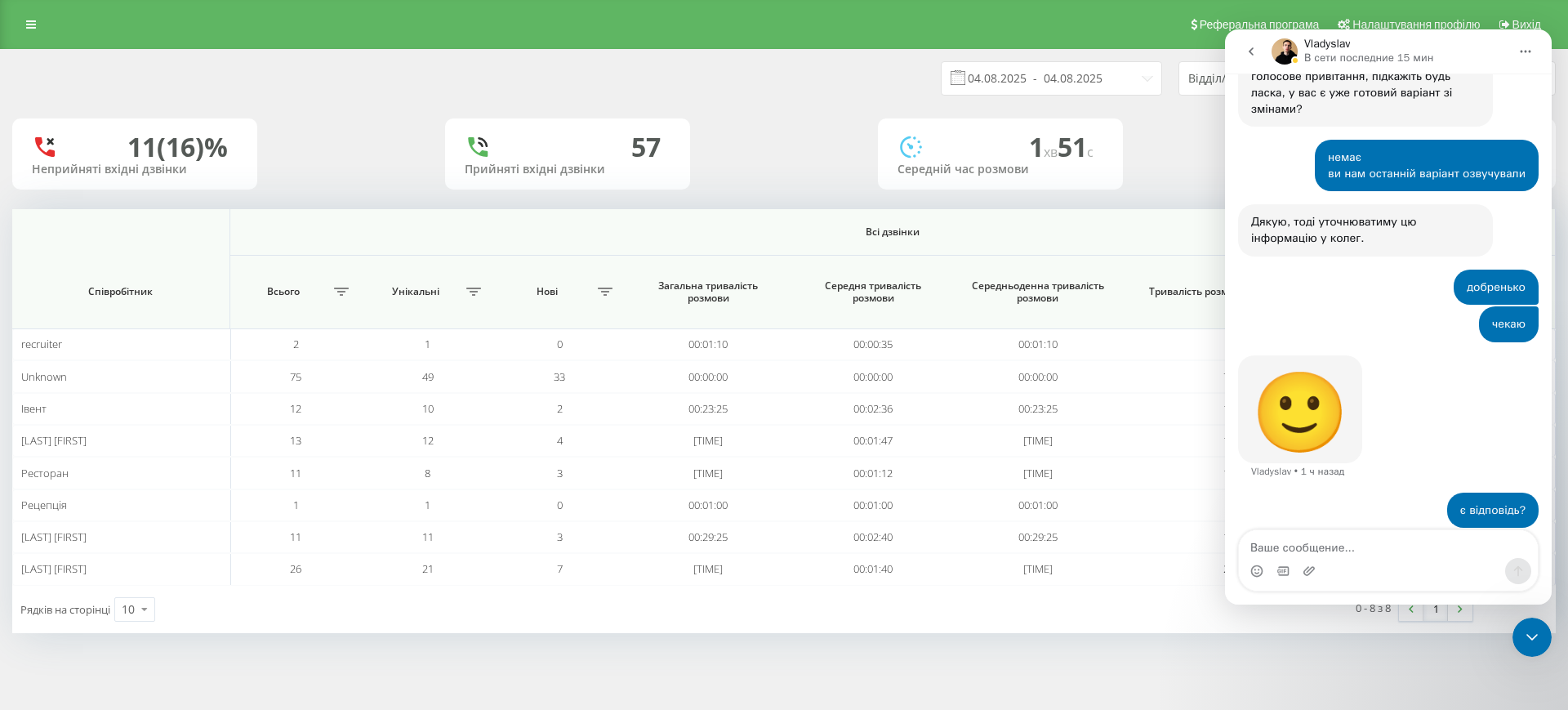 click 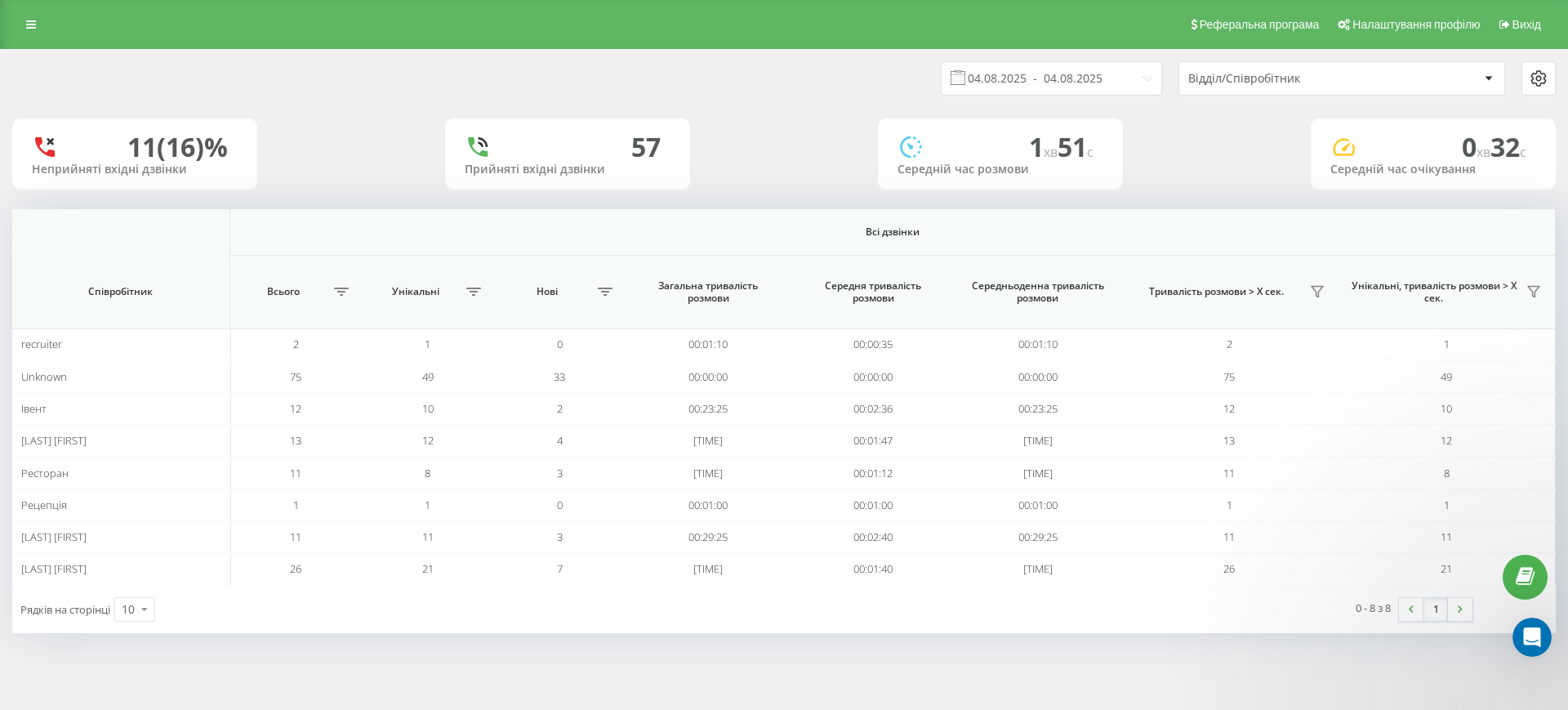 scroll, scrollTop: 0, scrollLeft: 0, axis: both 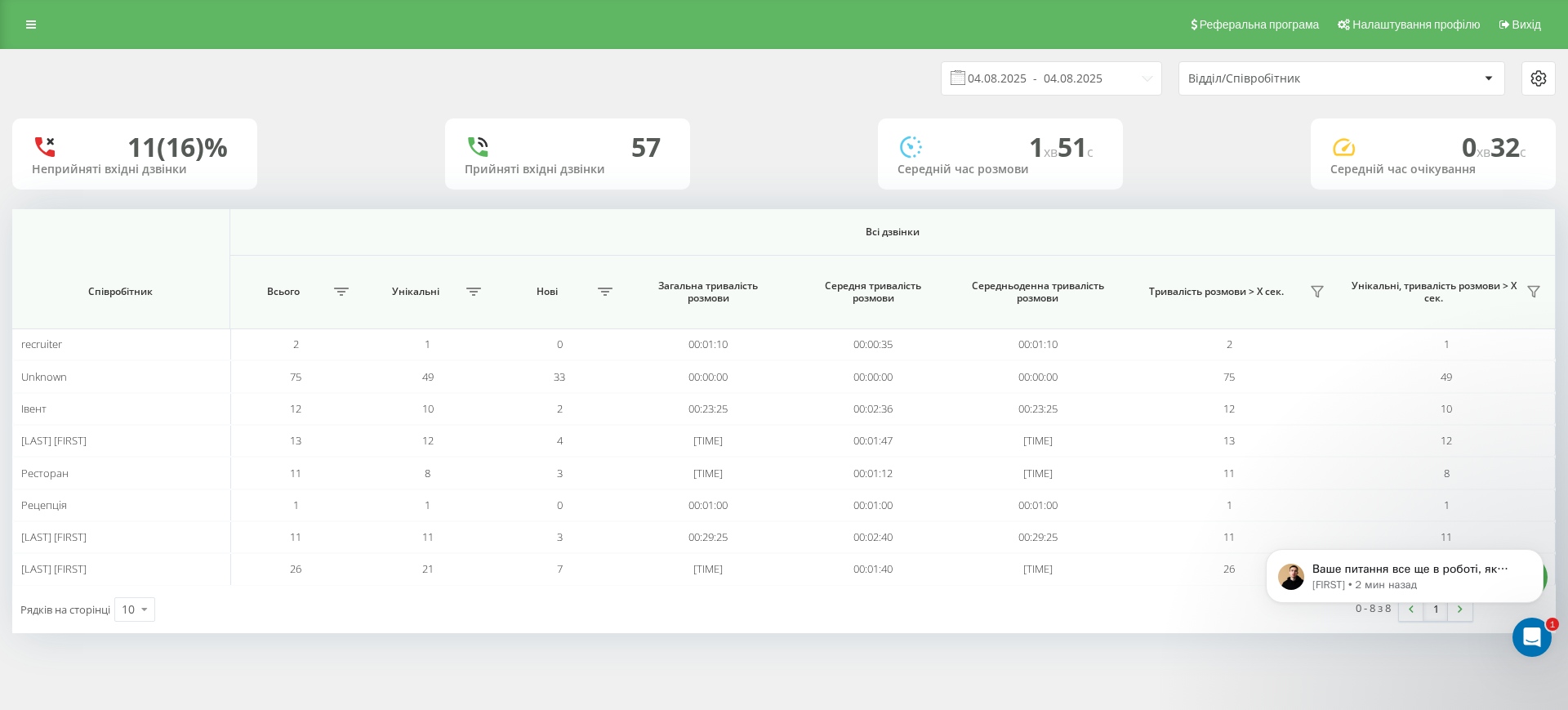 click 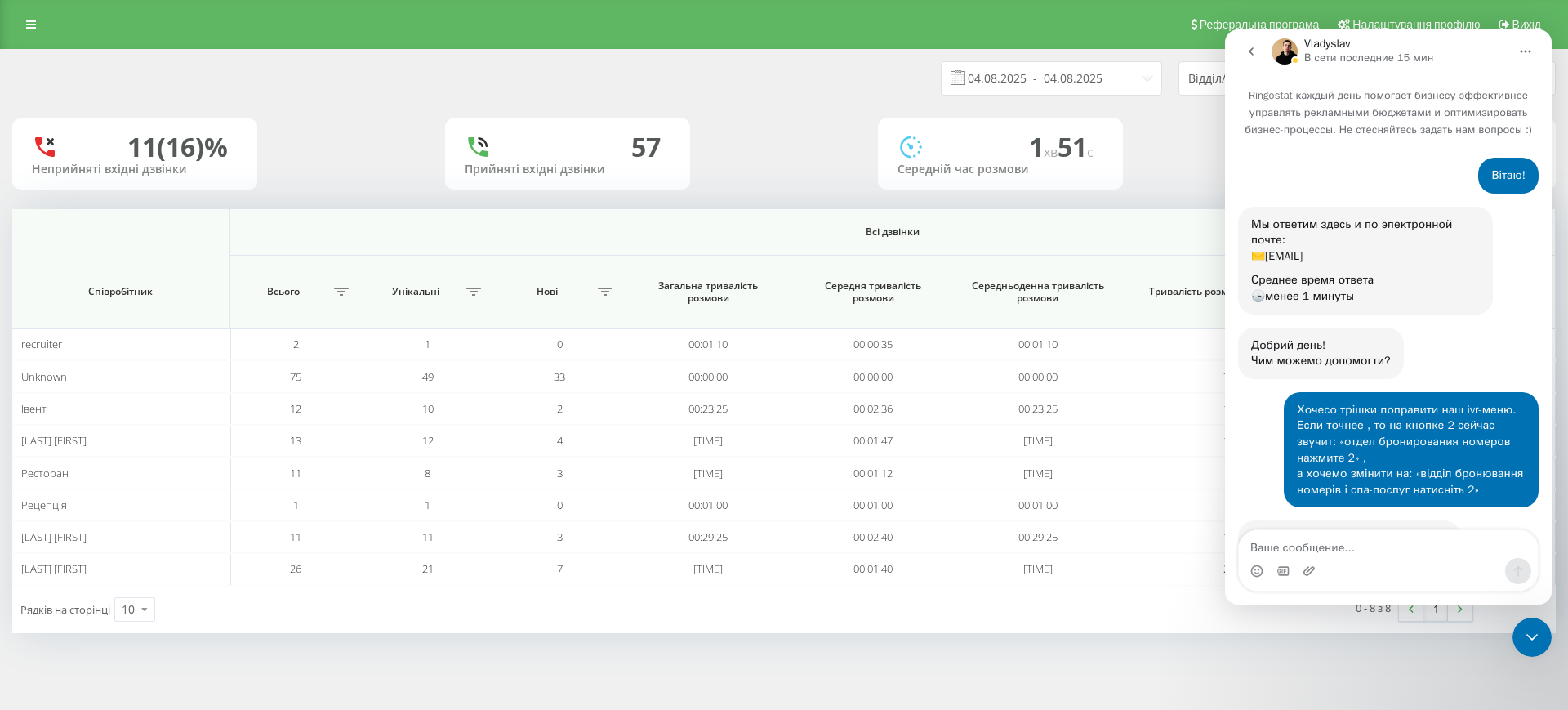 scroll, scrollTop: 165, scrollLeft: 0, axis: vertical 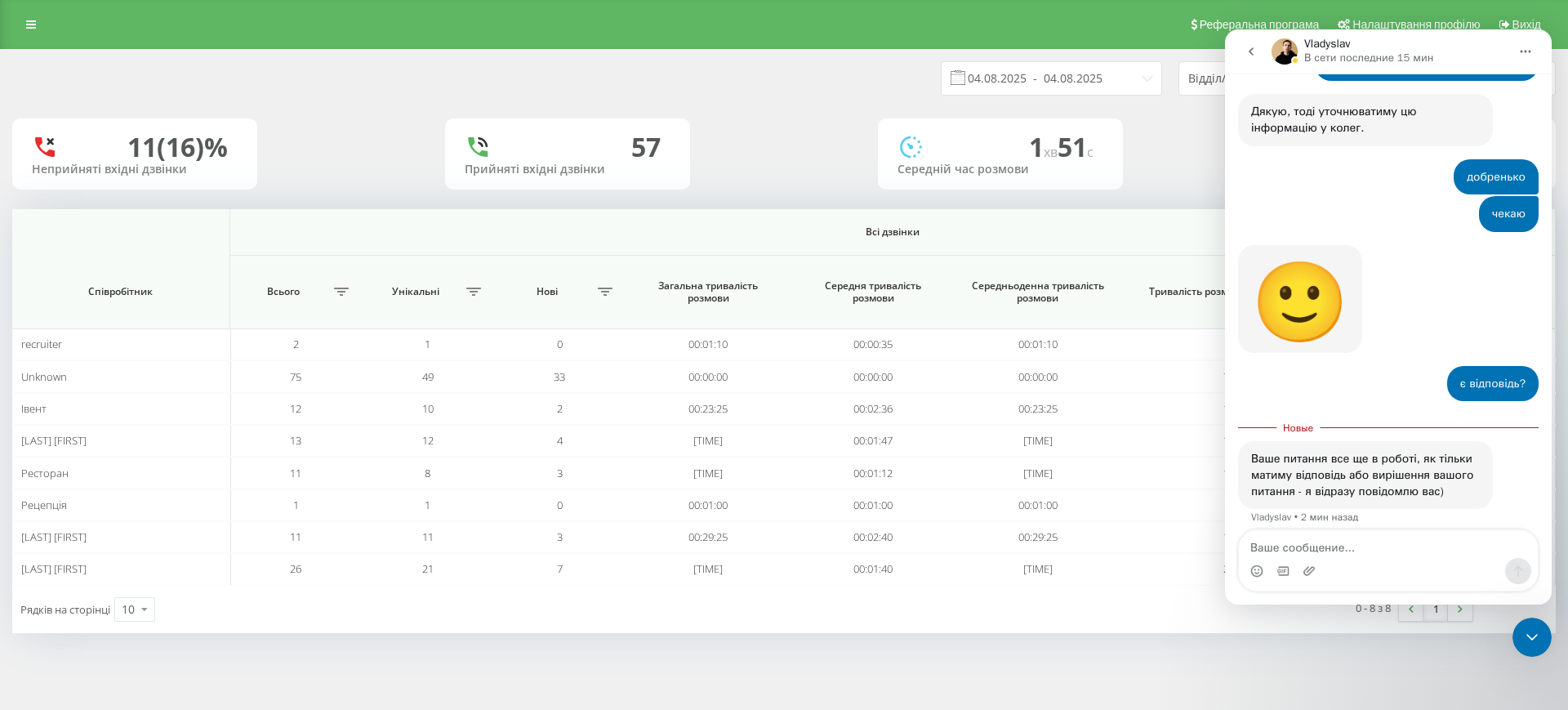 click at bounding box center (1388, 544) 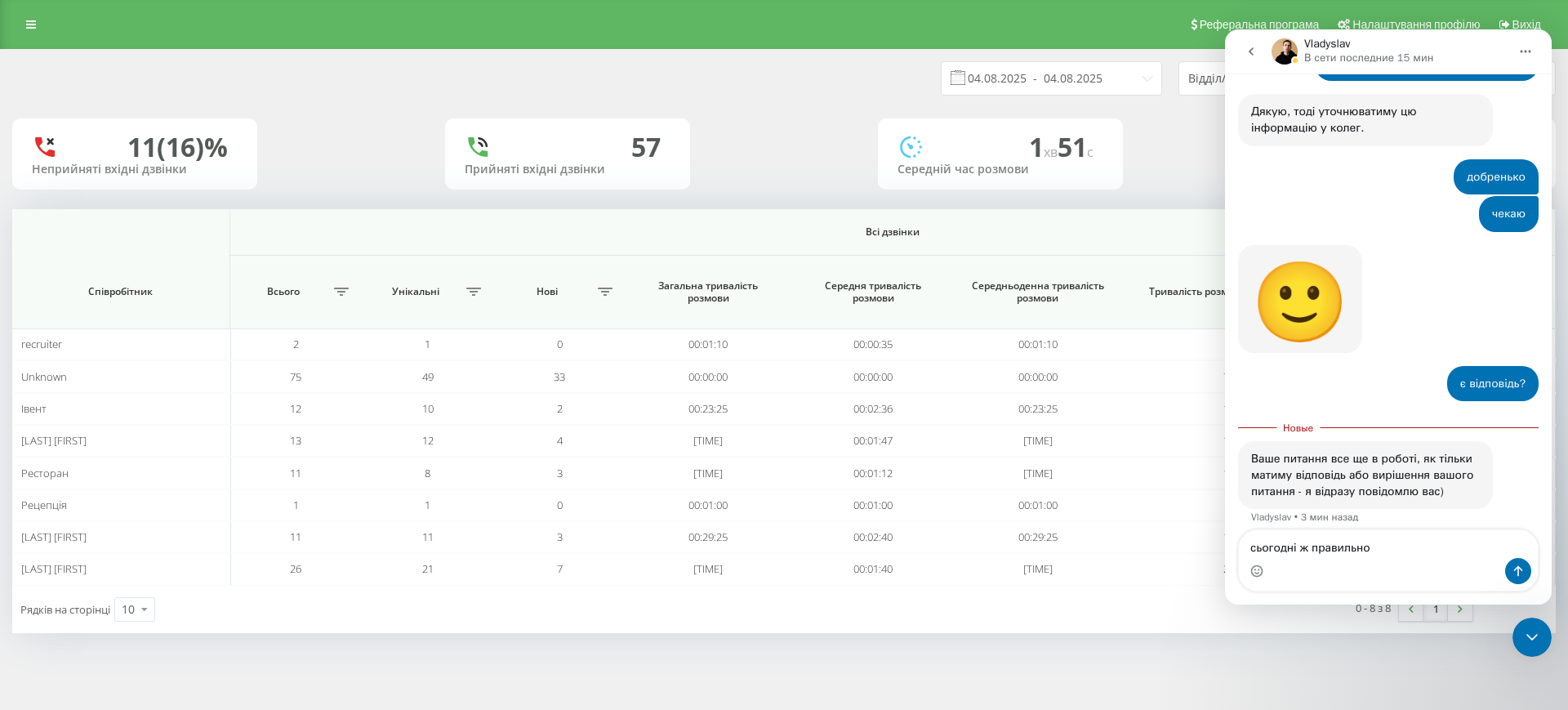 type on "сьогодні ж правильно?" 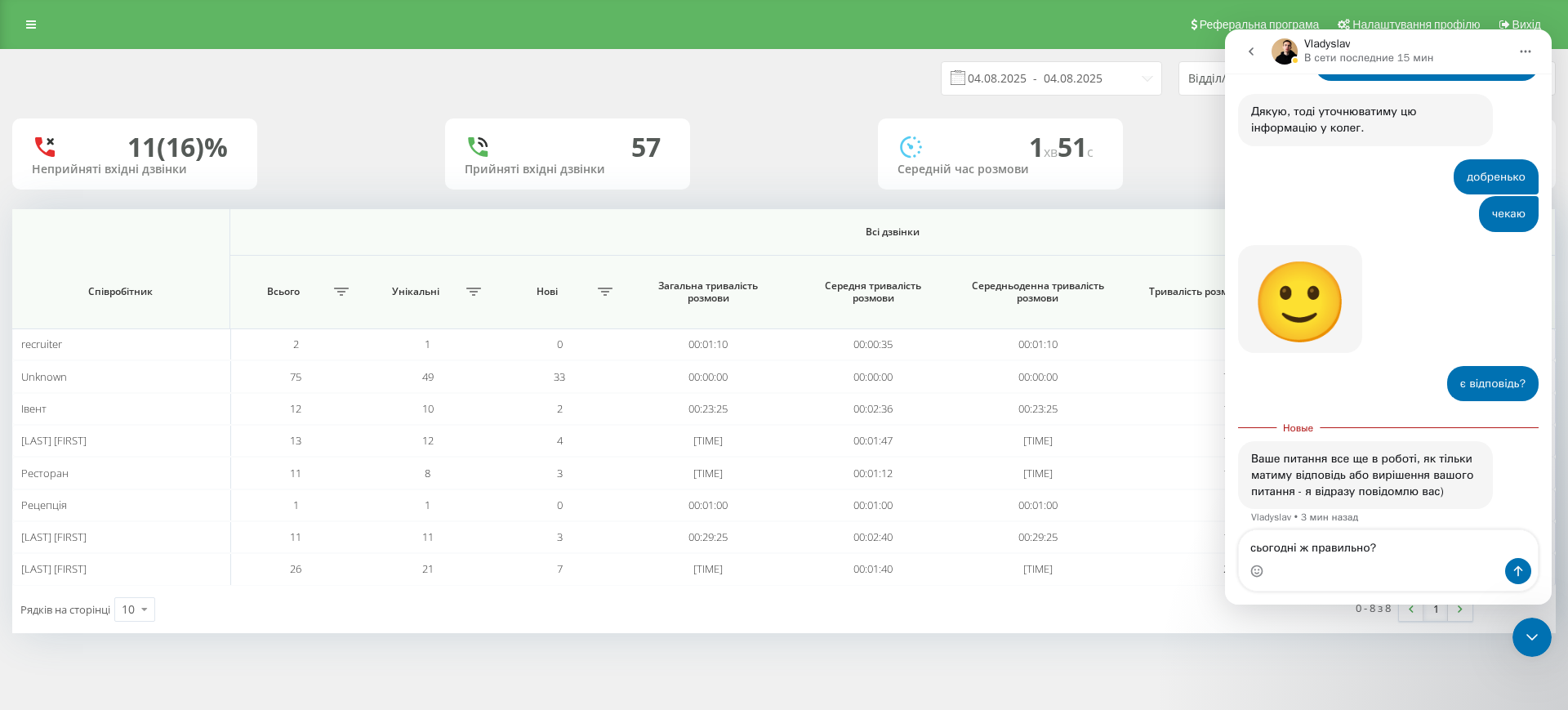 type 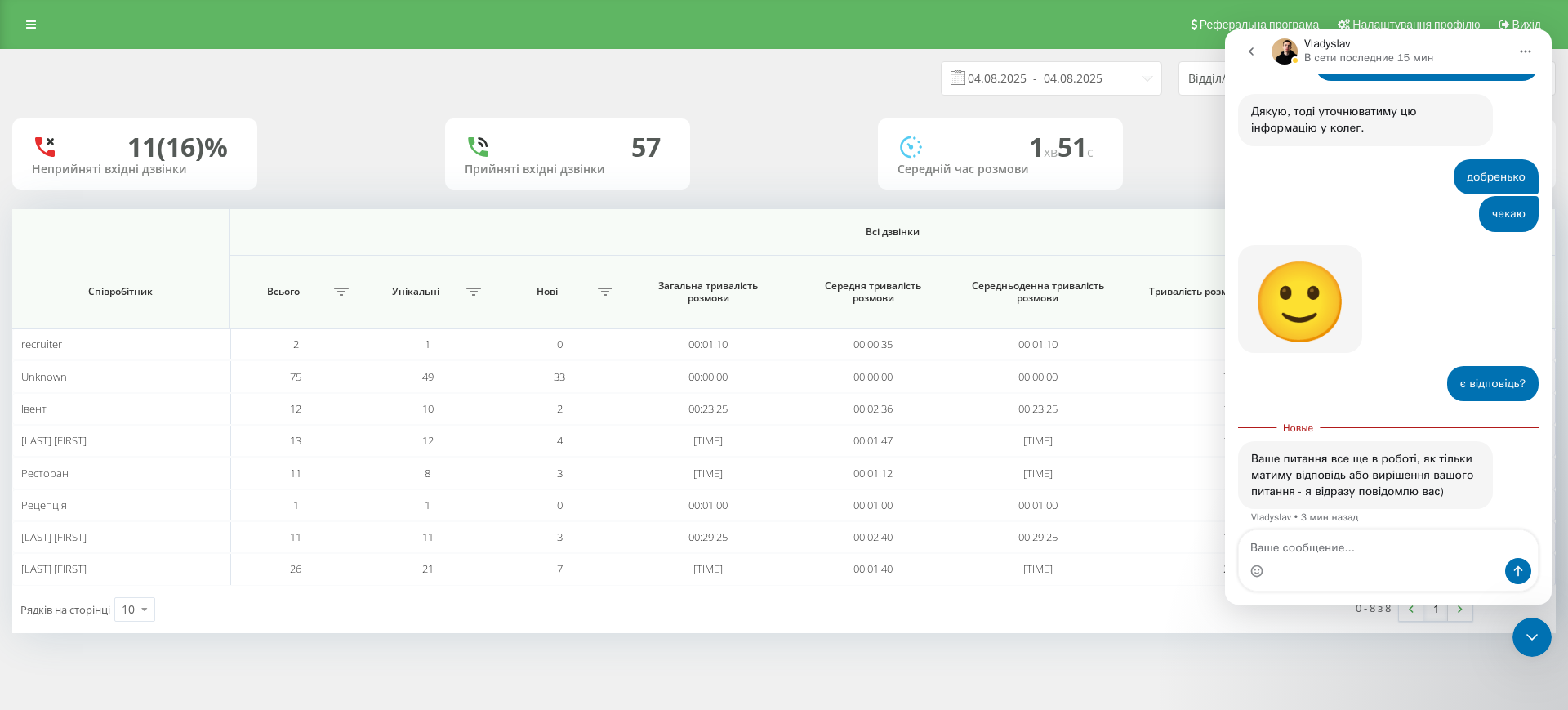 scroll, scrollTop: 943, scrollLeft: 0, axis: vertical 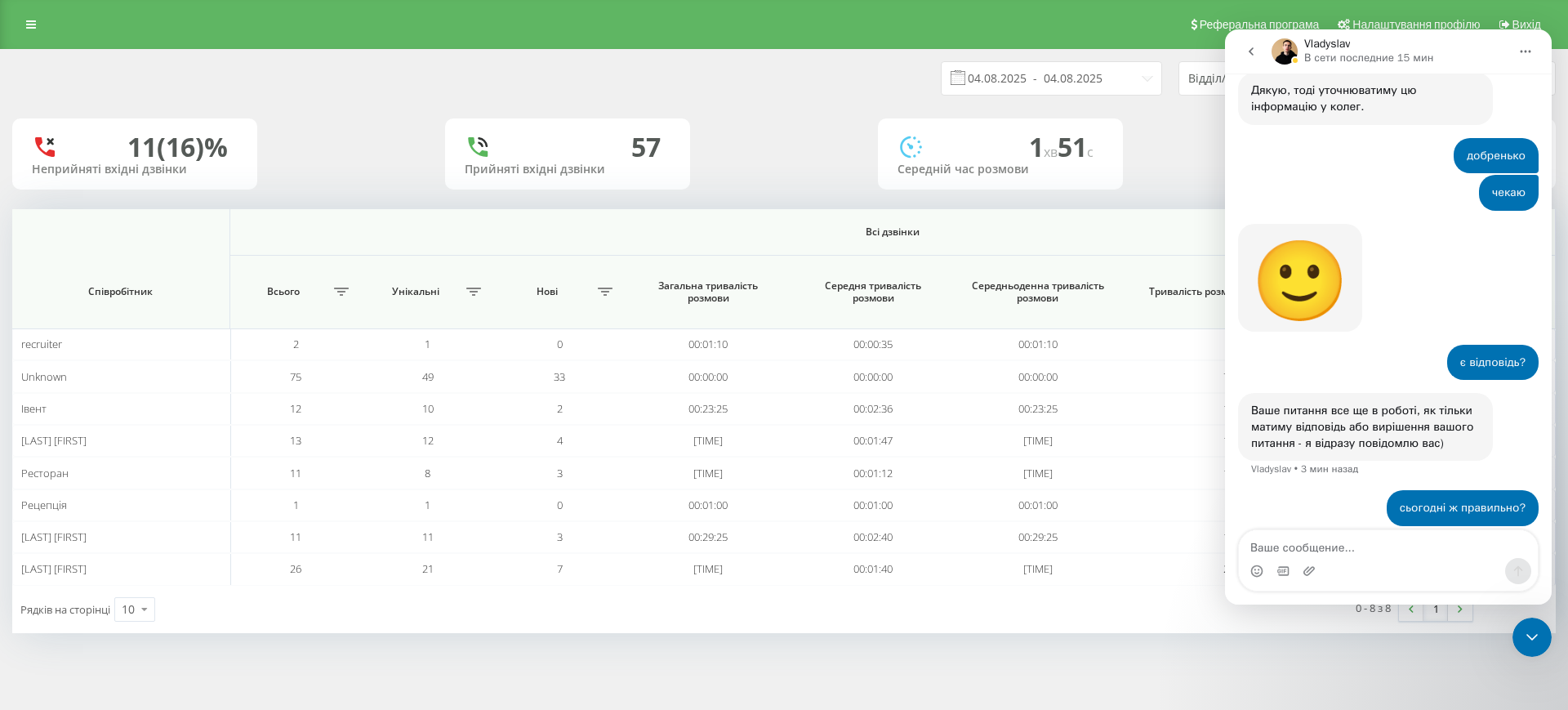 click 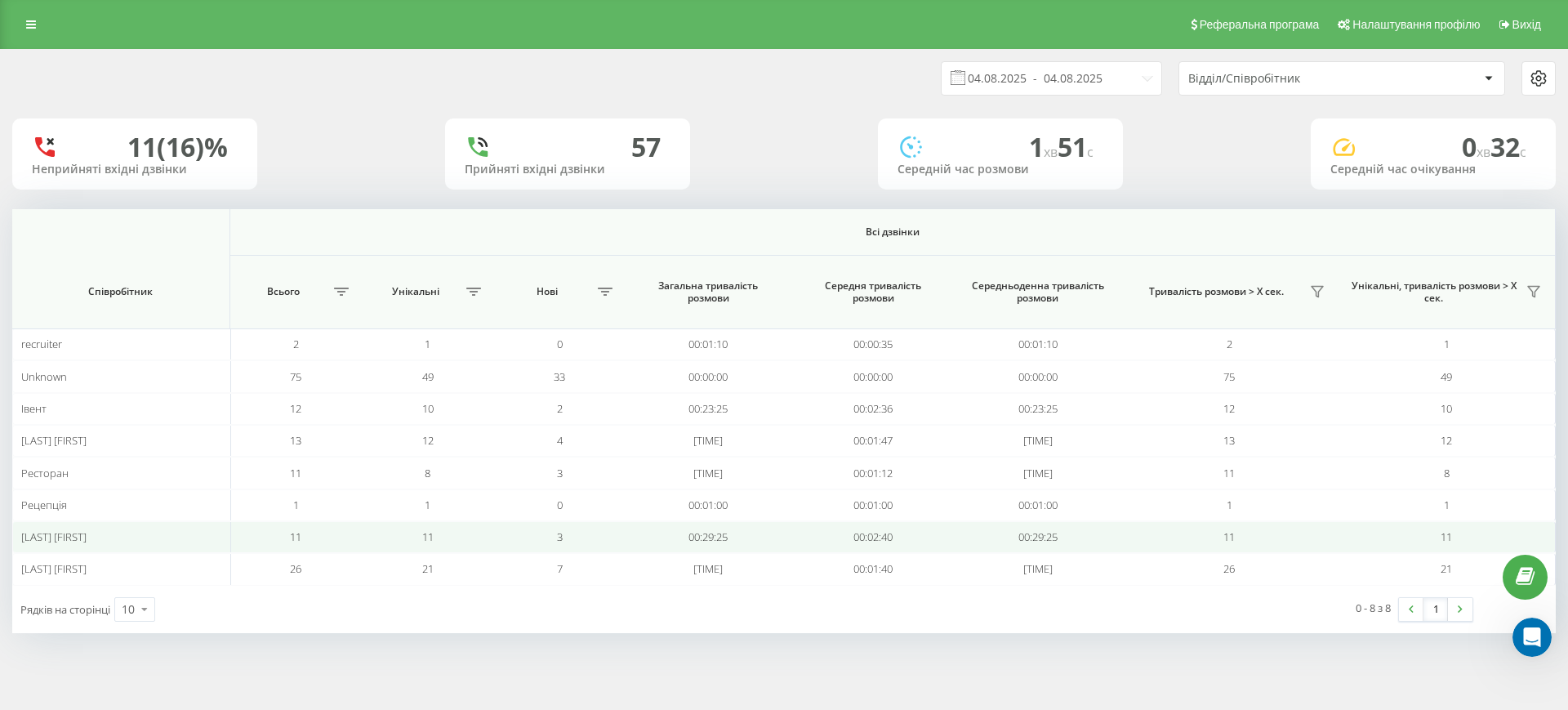 click on "11" at bounding box center (1229, 537) 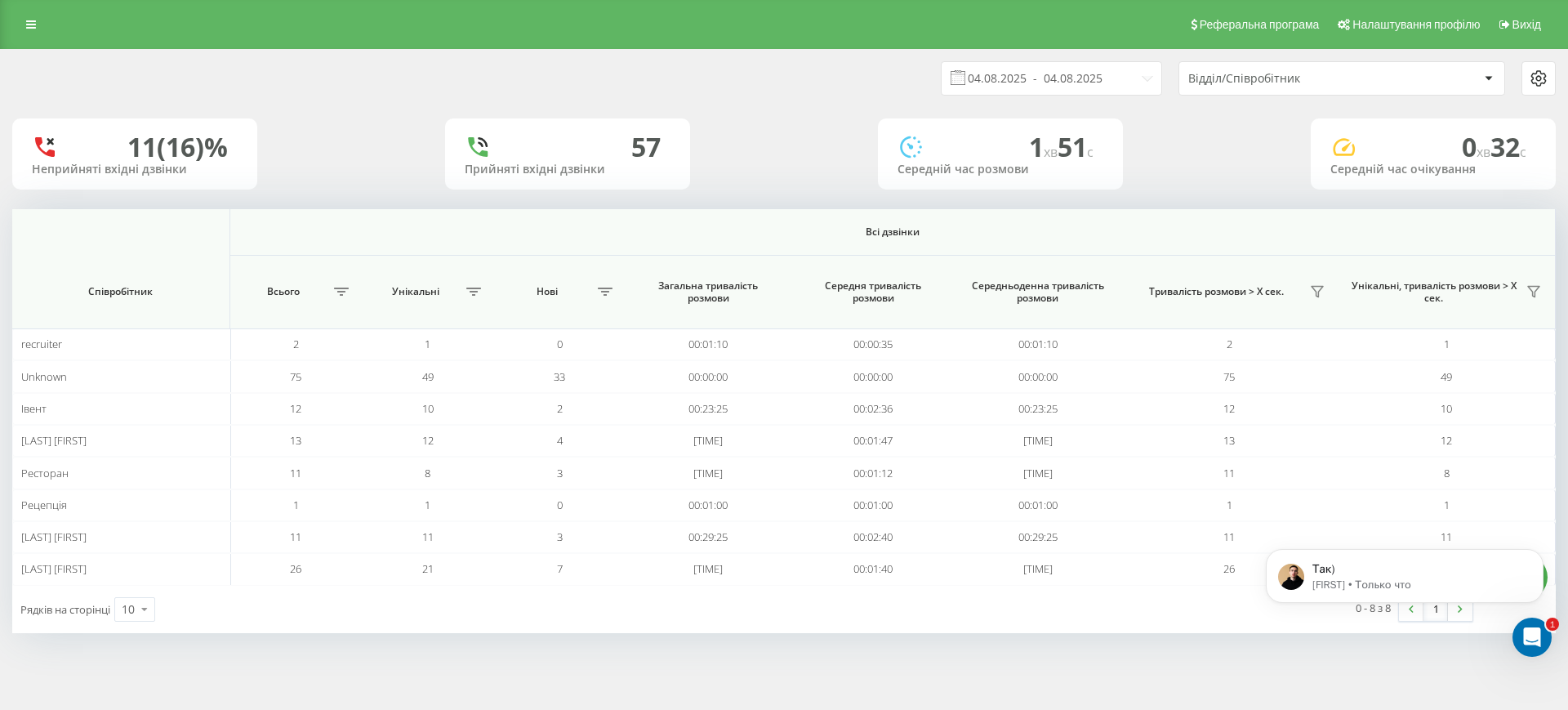 scroll, scrollTop: 992, scrollLeft: 0, axis: vertical 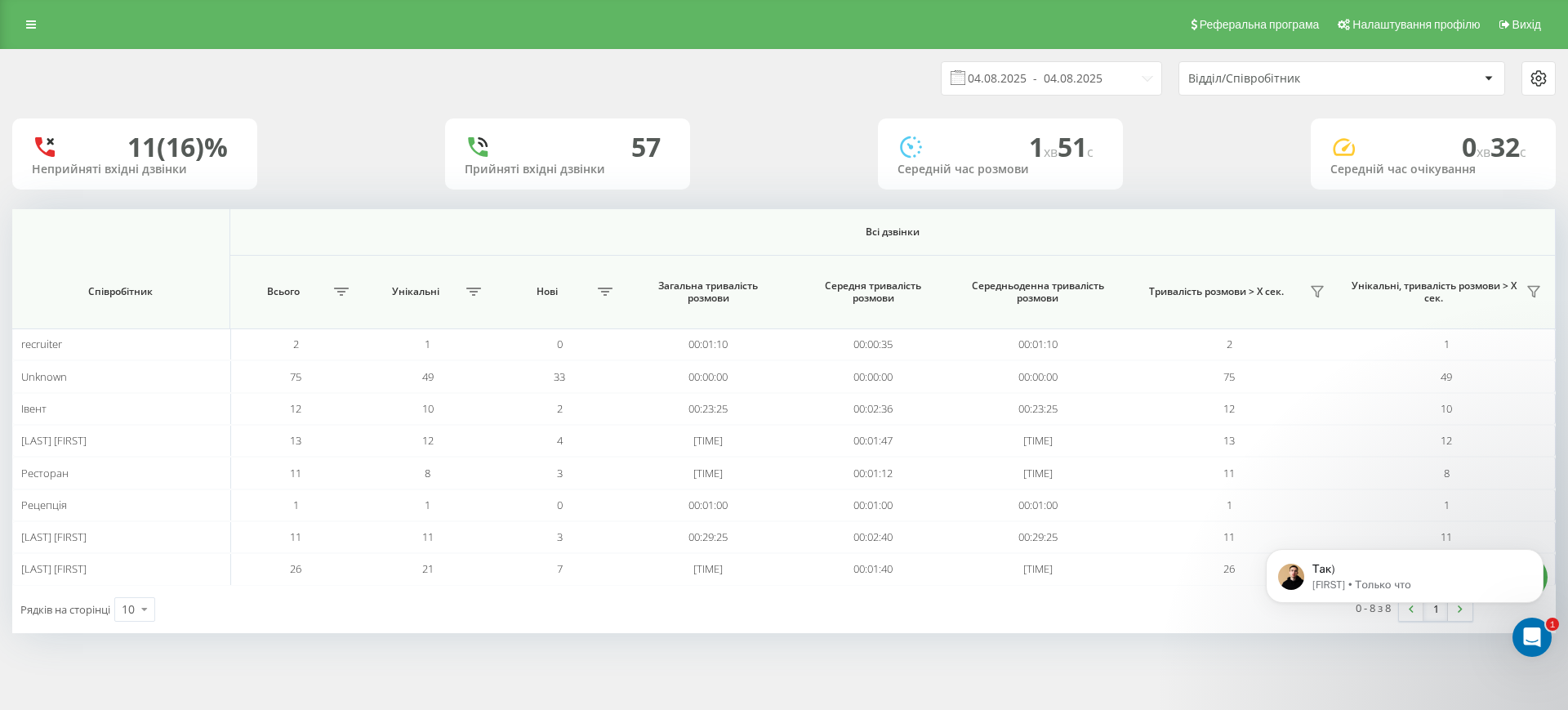 click at bounding box center (1532, 637) 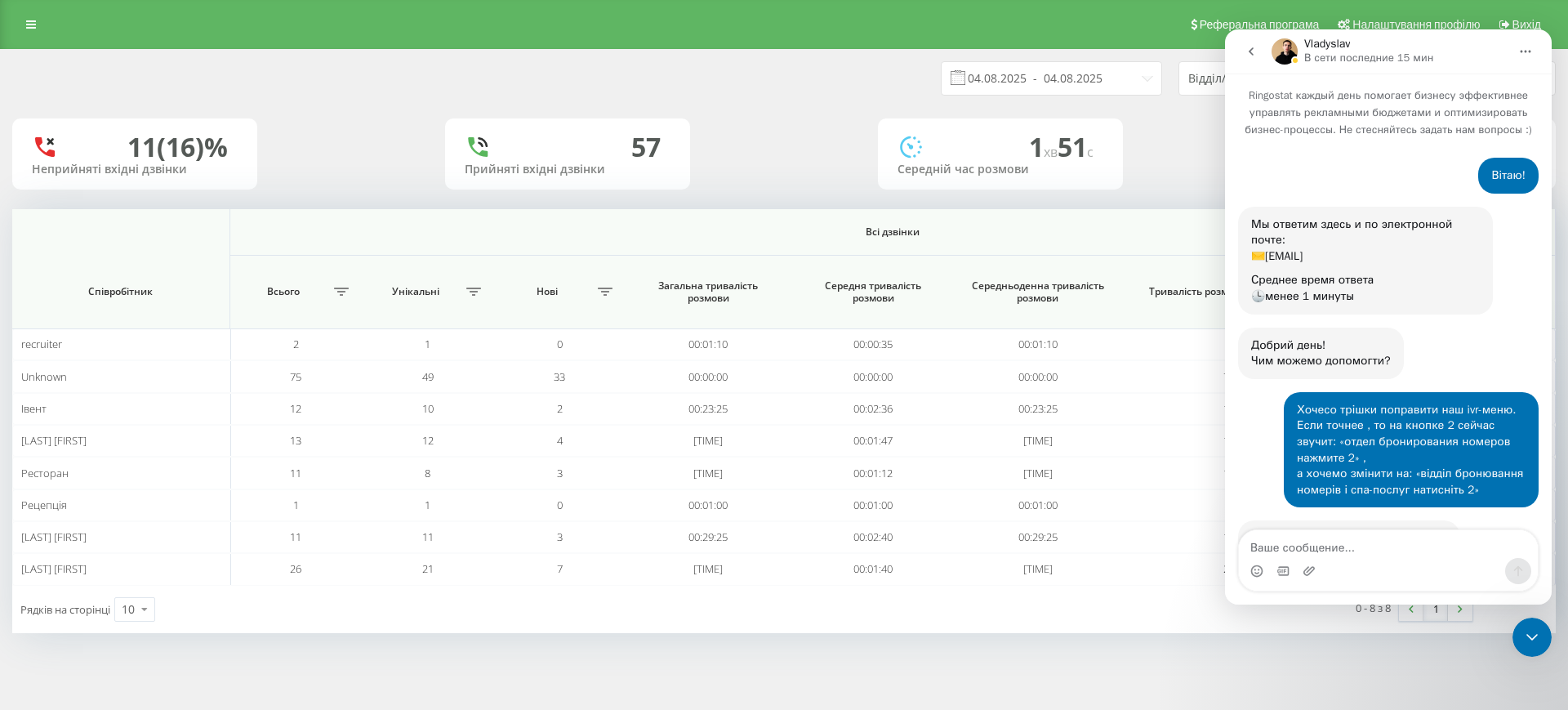 scroll, scrollTop: 165, scrollLeft: 0, axis: vertical 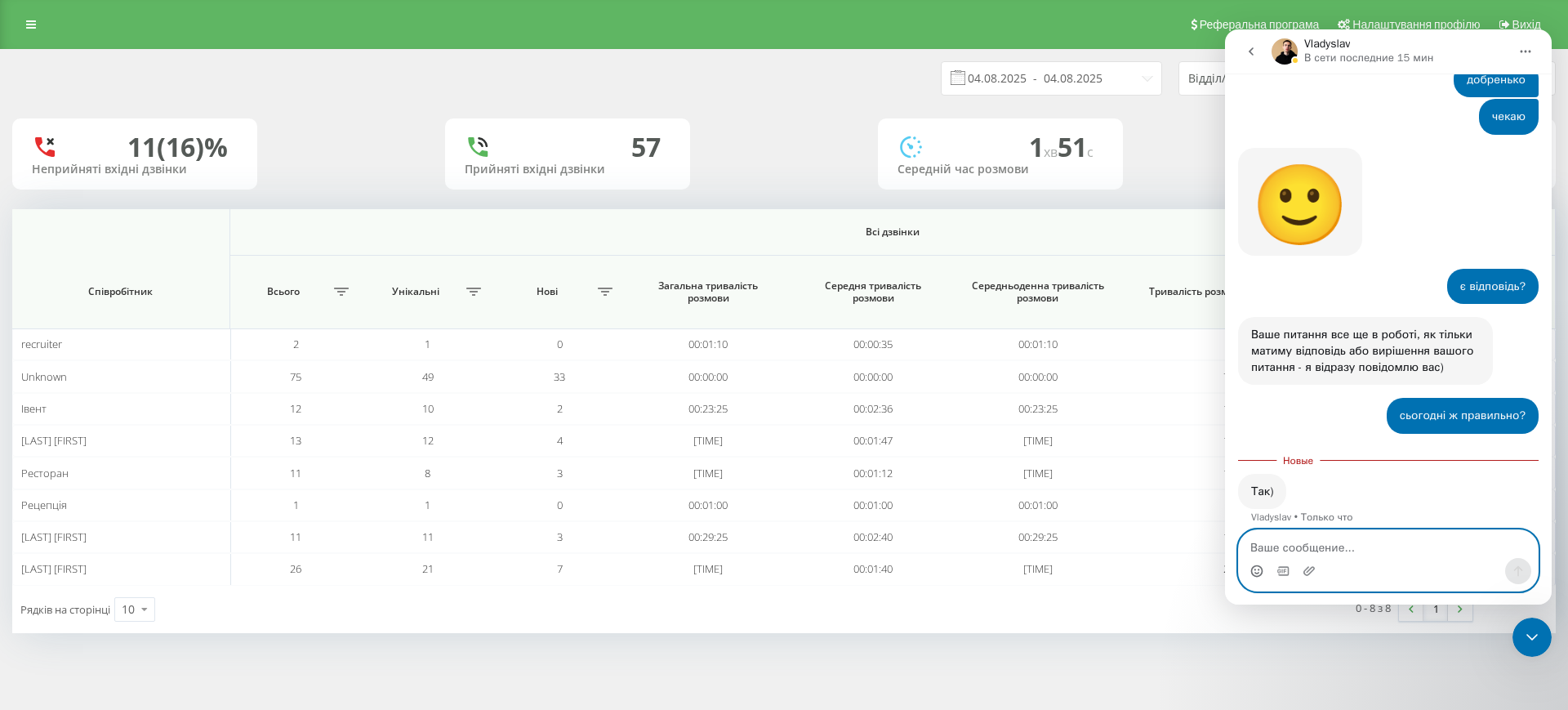 click 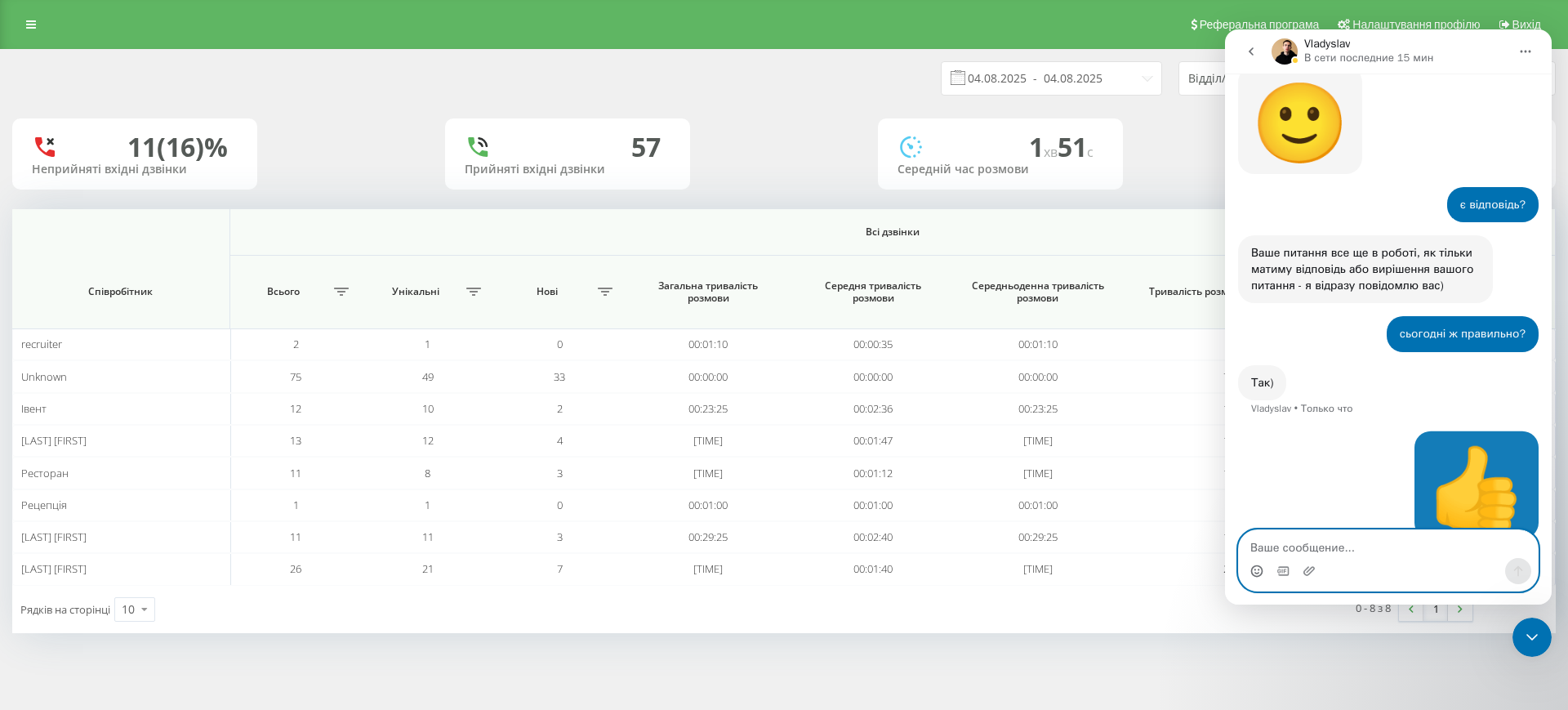 scroll, scrollTop: 1113, scrollLeft: 0, axis: vertical 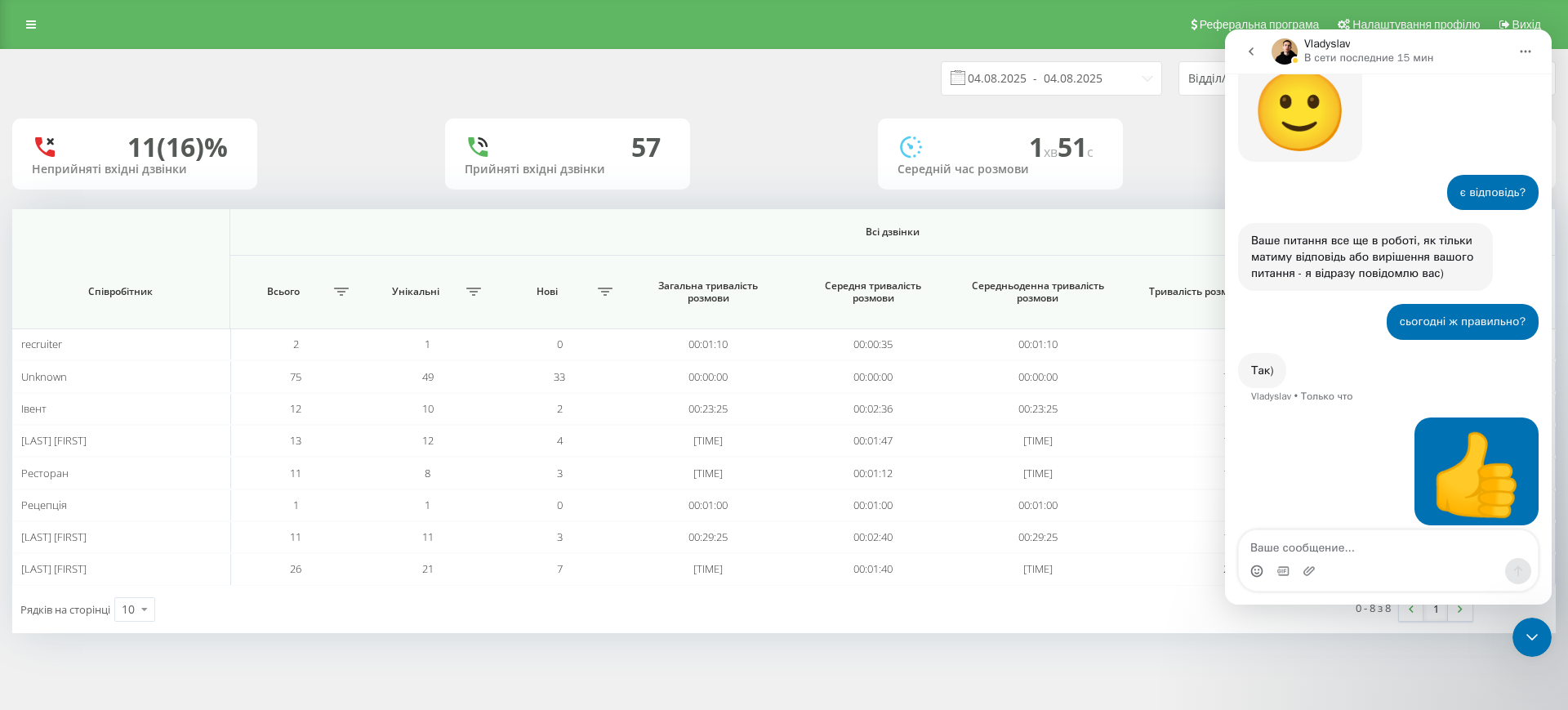 click at bounding box center (1532, 637) 